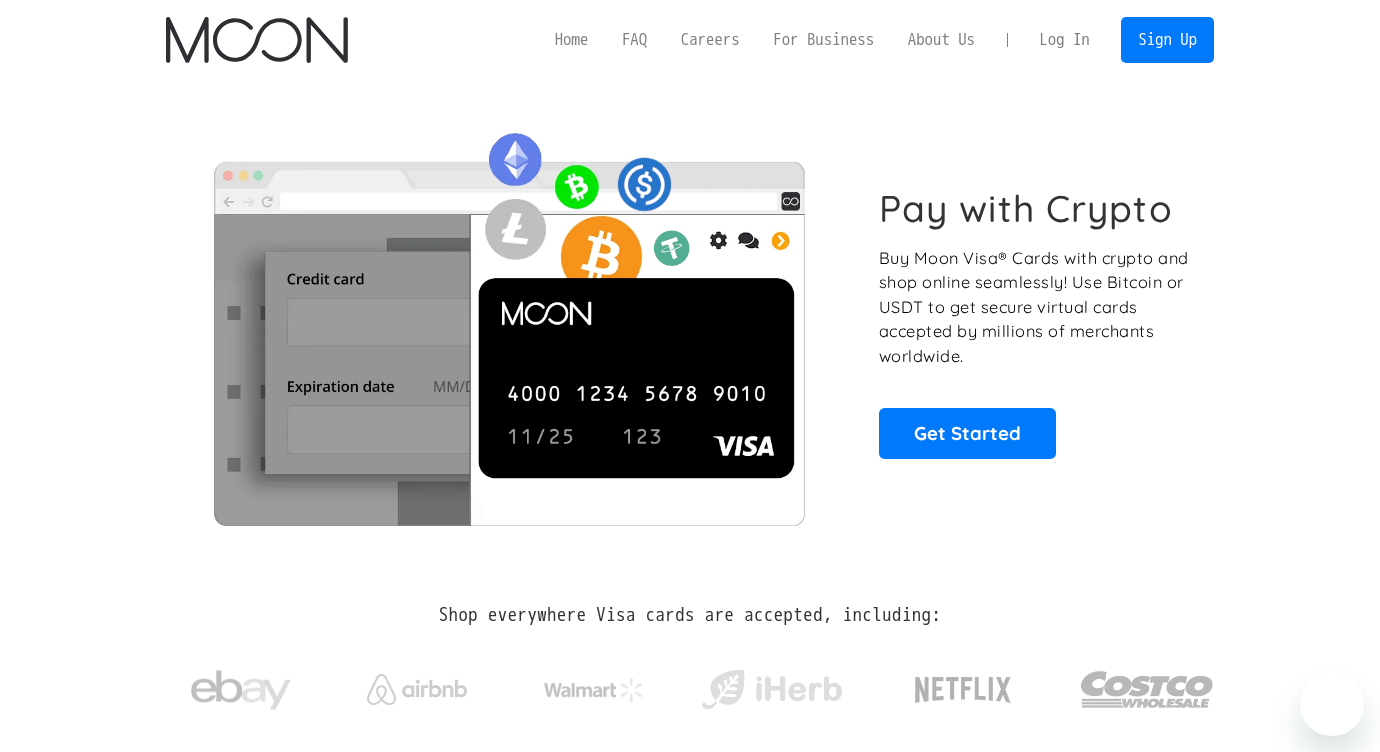scroll, scrollTop: 0, scrollLeft: 0, axis: both 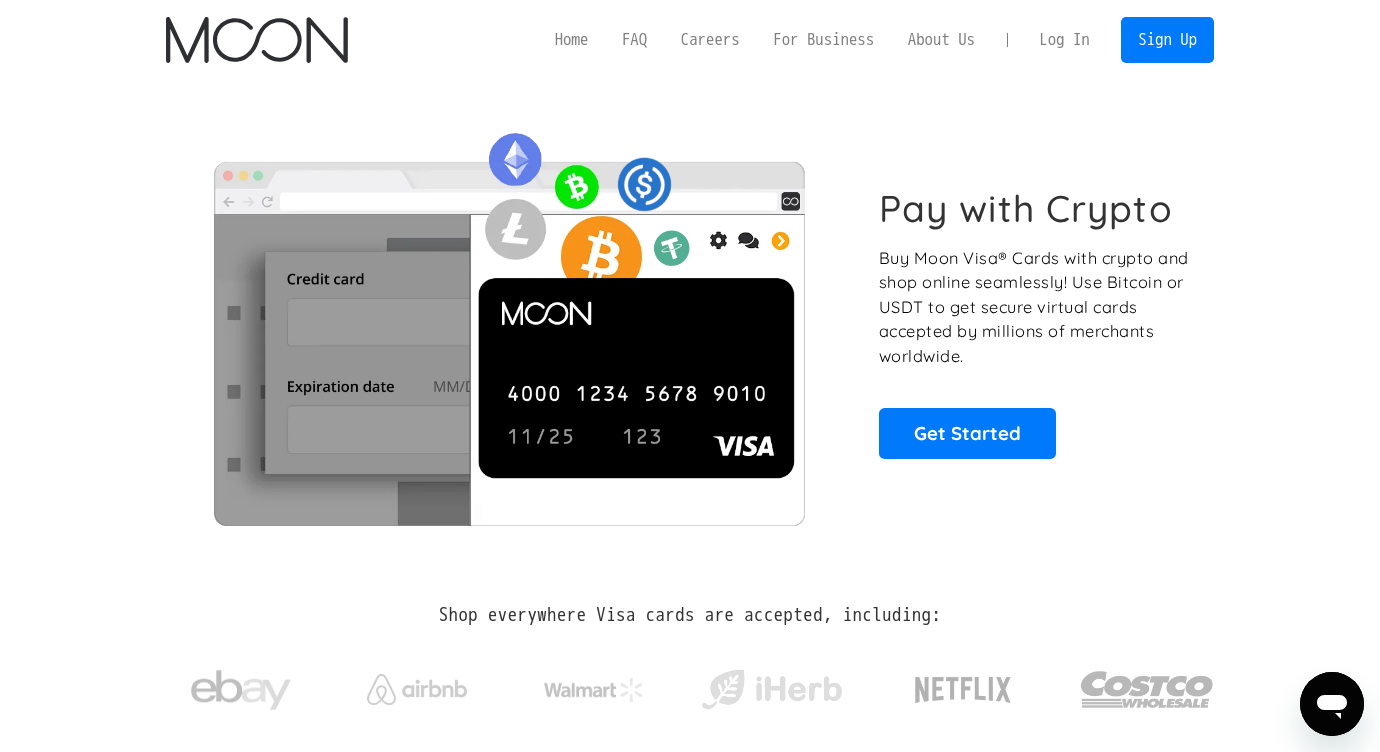 click on "Log In" at bounding box center [1064, 40] 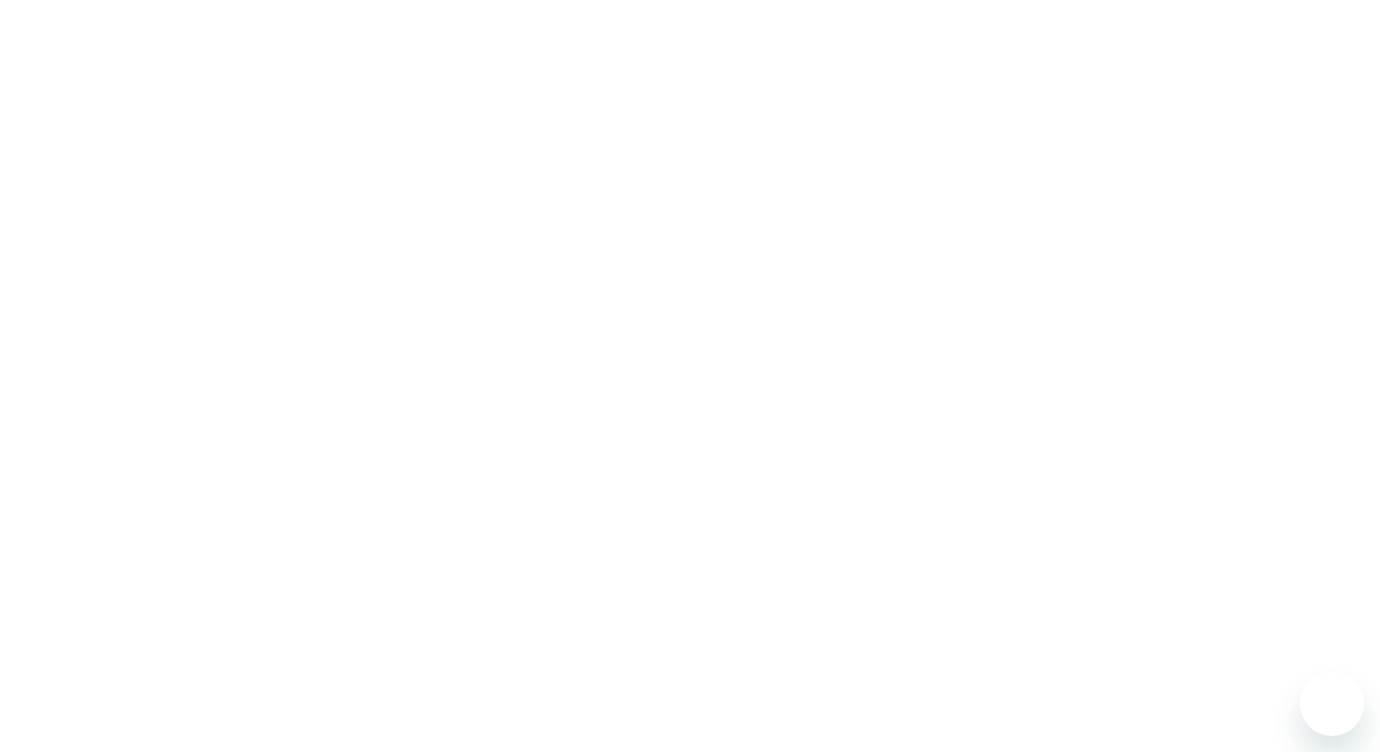 scroll, scrollTop: 0, scrollLeft: 0, axis: both 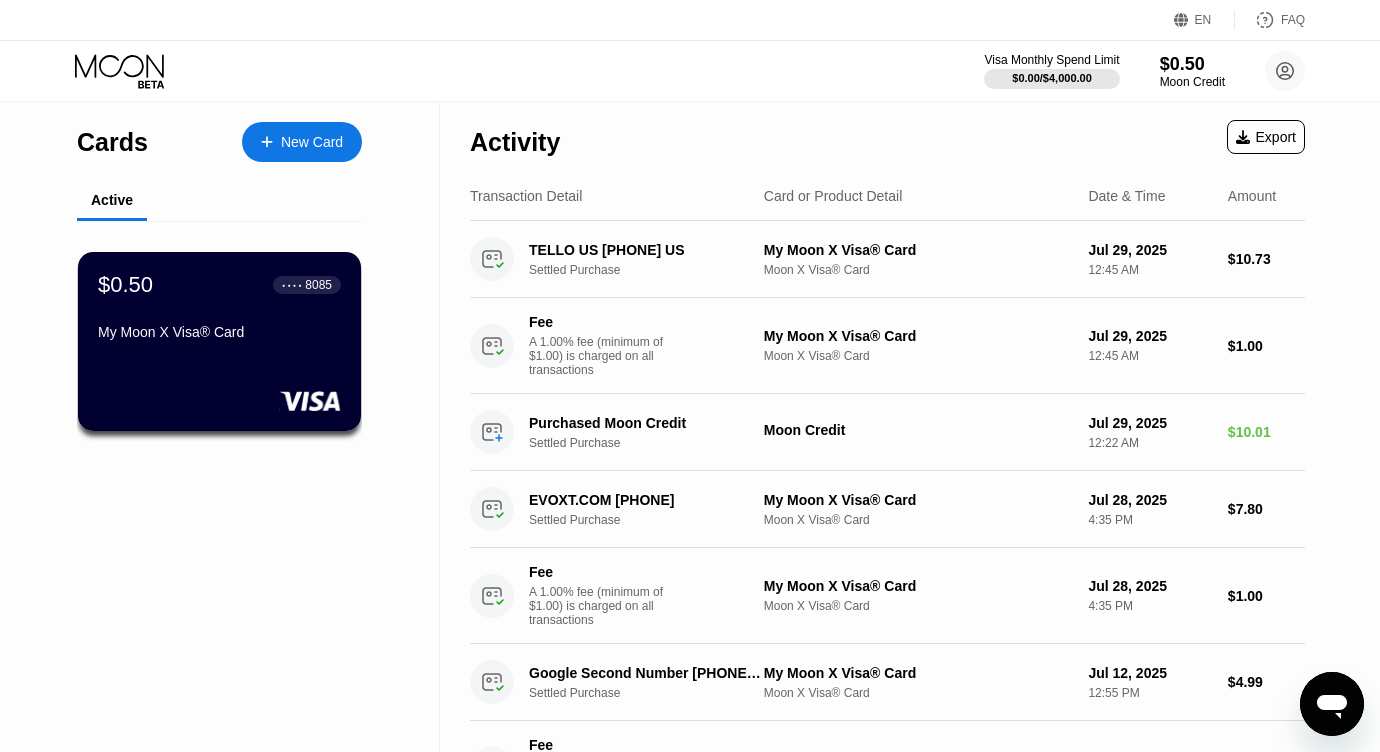 click on "[DATE], [TIME] Visa Monthly Spend Limit $0.00 / $4,000.00 $0.50 Moon Credit [FIRST] [LAST] [EMAIL]  Home Settings Support Careers About Us Log out Privacy policy Terms" at bounding box center [690, 71] 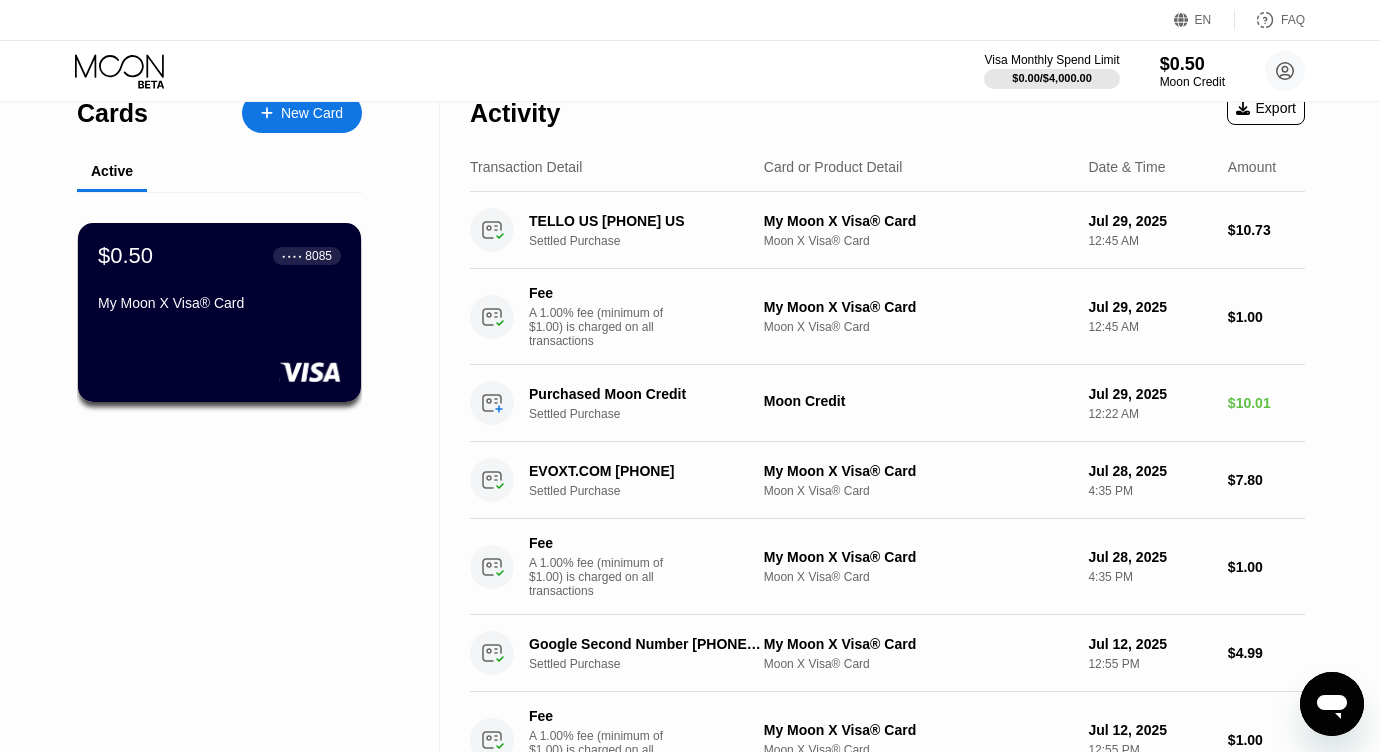scroll, scrollTop: 0, scrollLeft: 0, axis: both 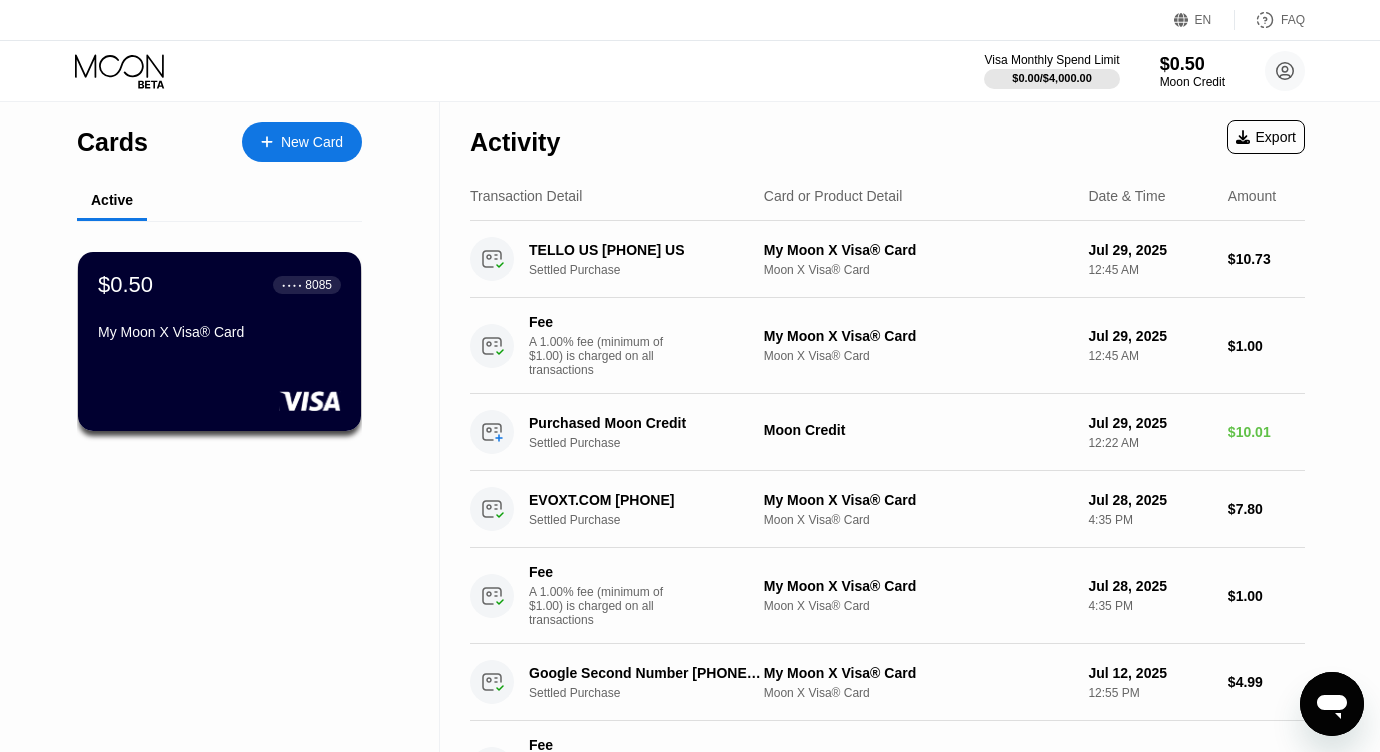 click on "Cards    New Card" at bounding box center (219, 137) 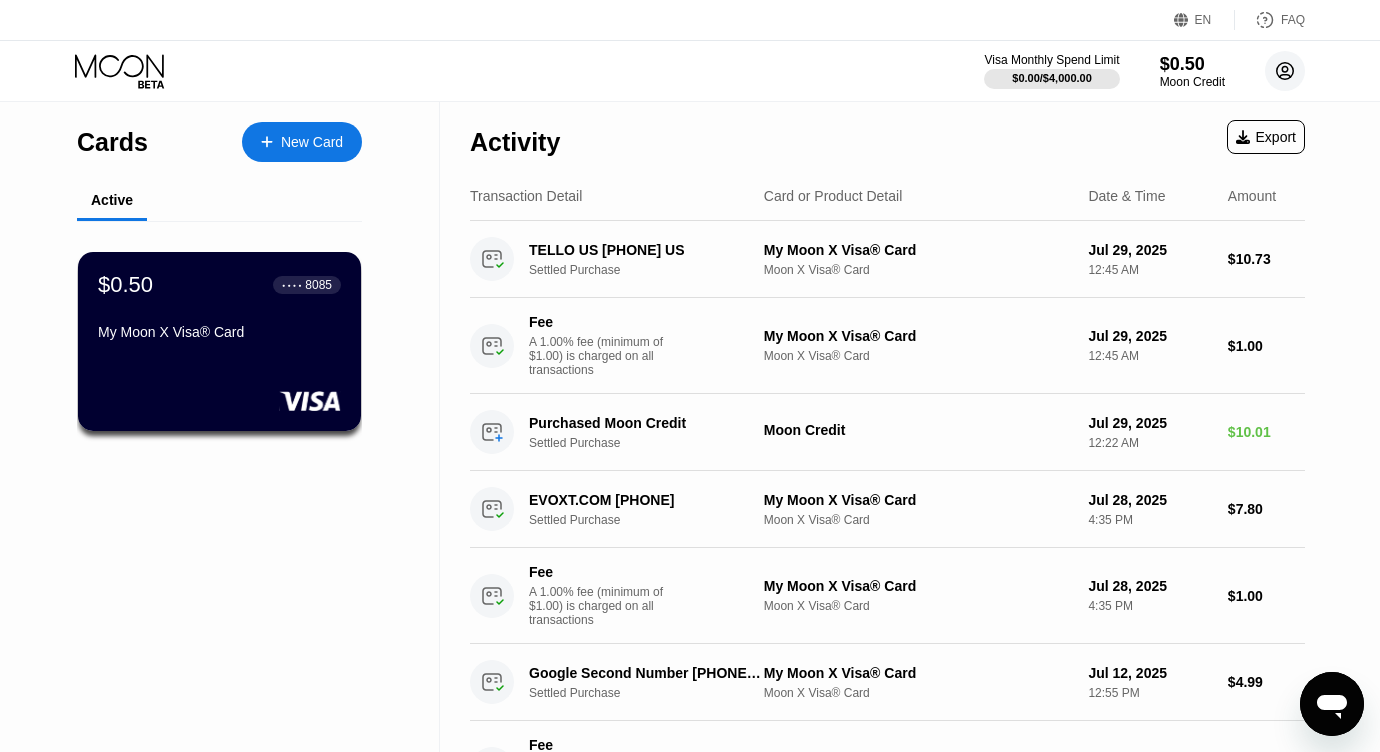 click 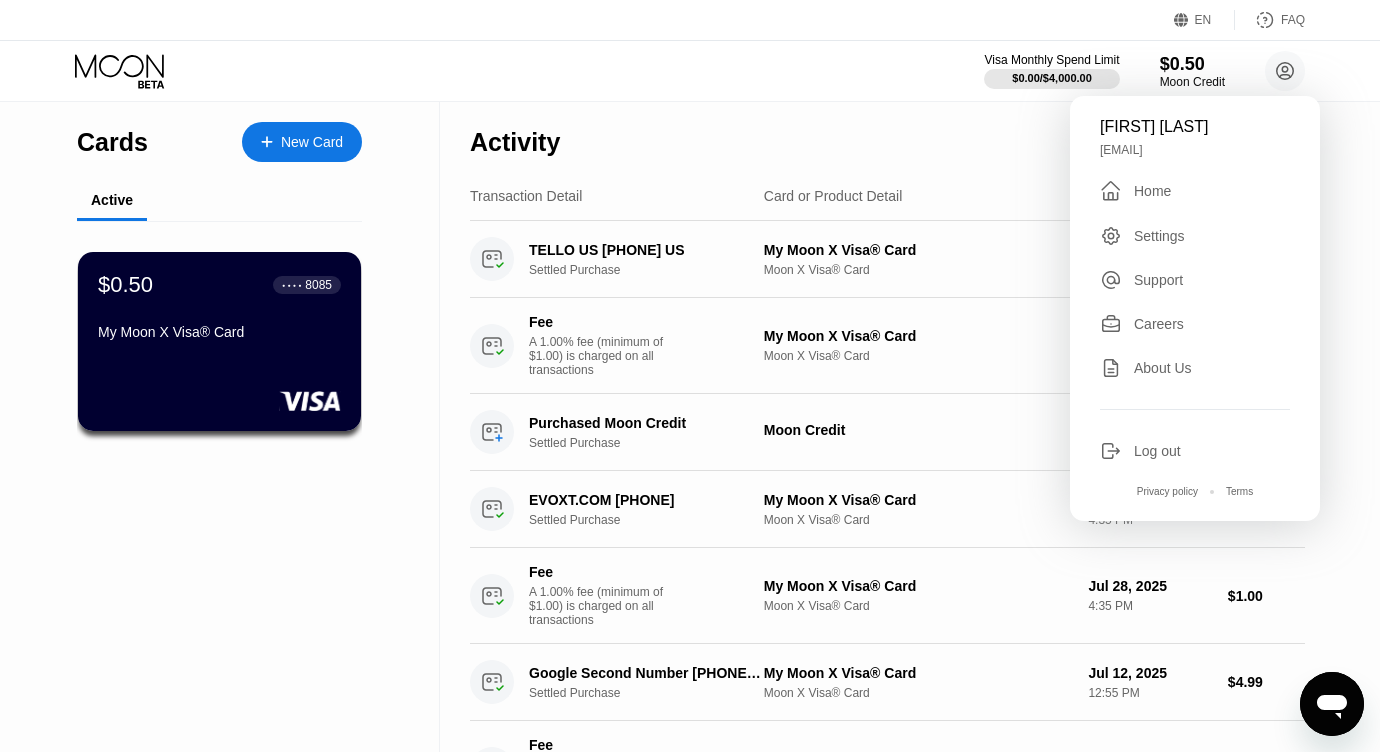 click on "Activity Export" at bounding box center [887, 137] 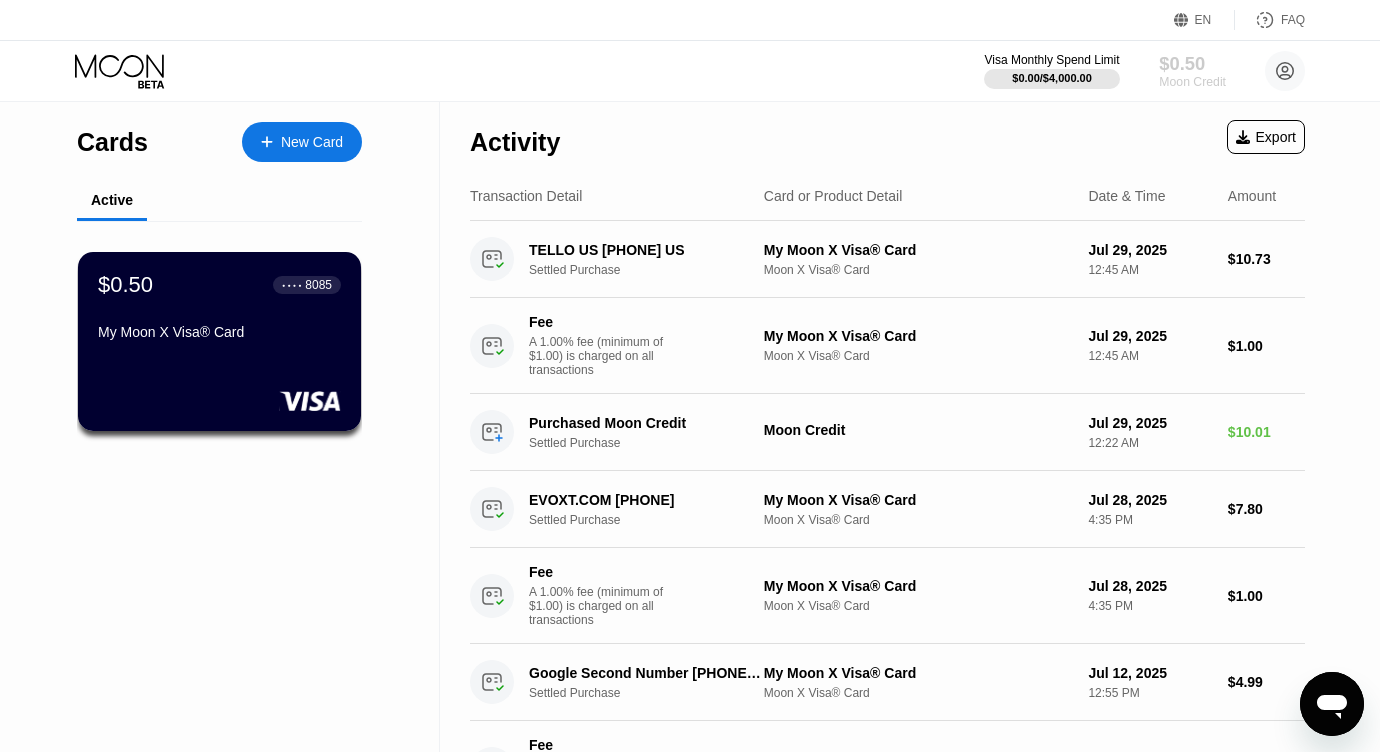 click on "Moon Credit" at bounding box center [1192, 82] 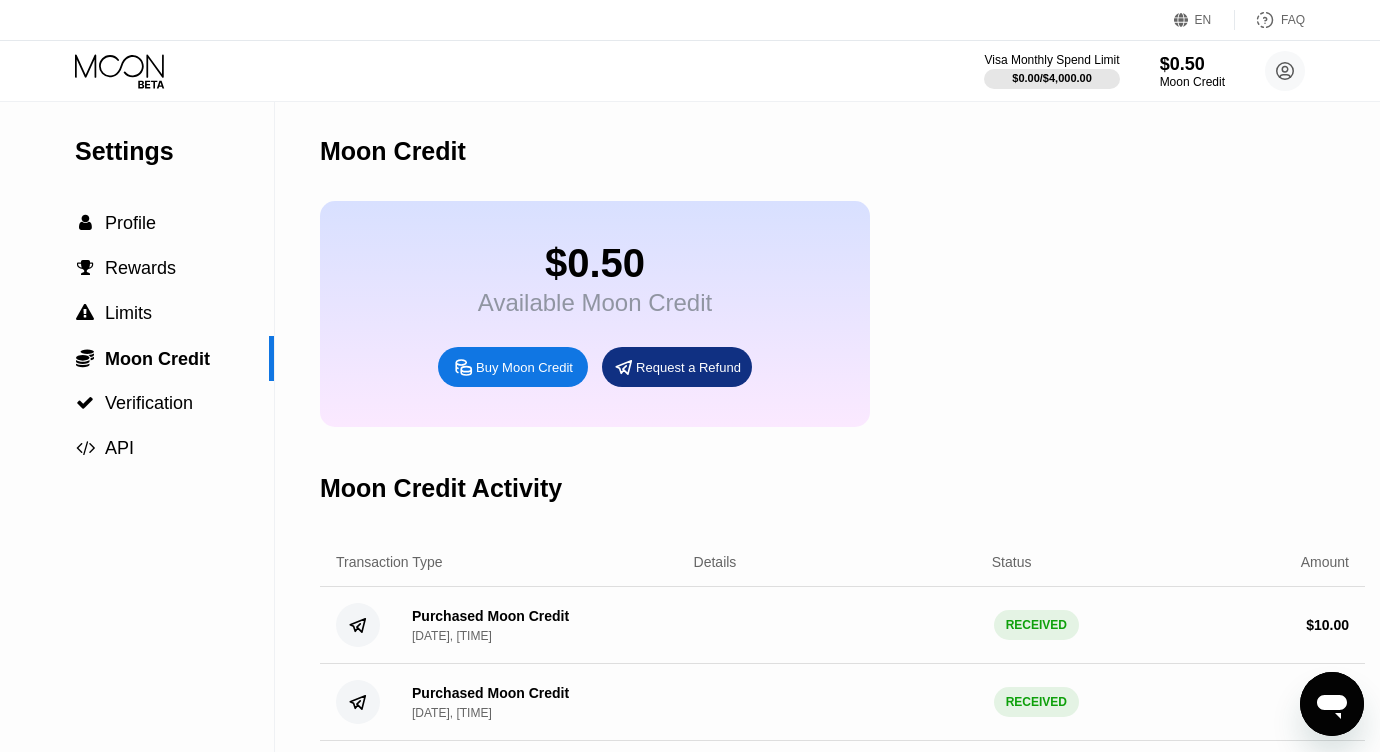 click on "Buy Moon Credit" at bounding box center [524, 367] 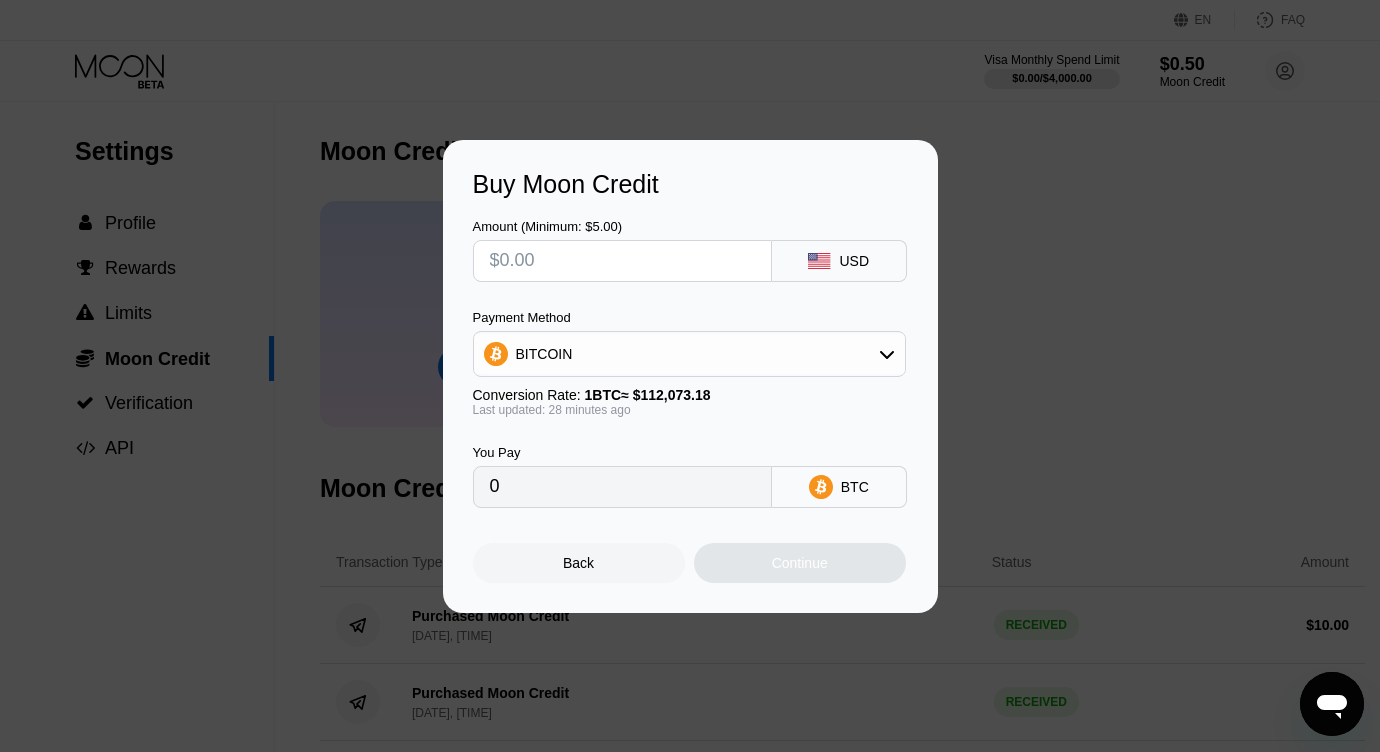 click on "Buy Moon Credit Amount (Minimum: $5.00) USD Payment Method BITCOIN Conversion Rate:   1  BTC  ≈   $112,073.18 Last updated:   28 minutes ago You Pay 0 BTC Back Continue" at bounding box center (690, 376) 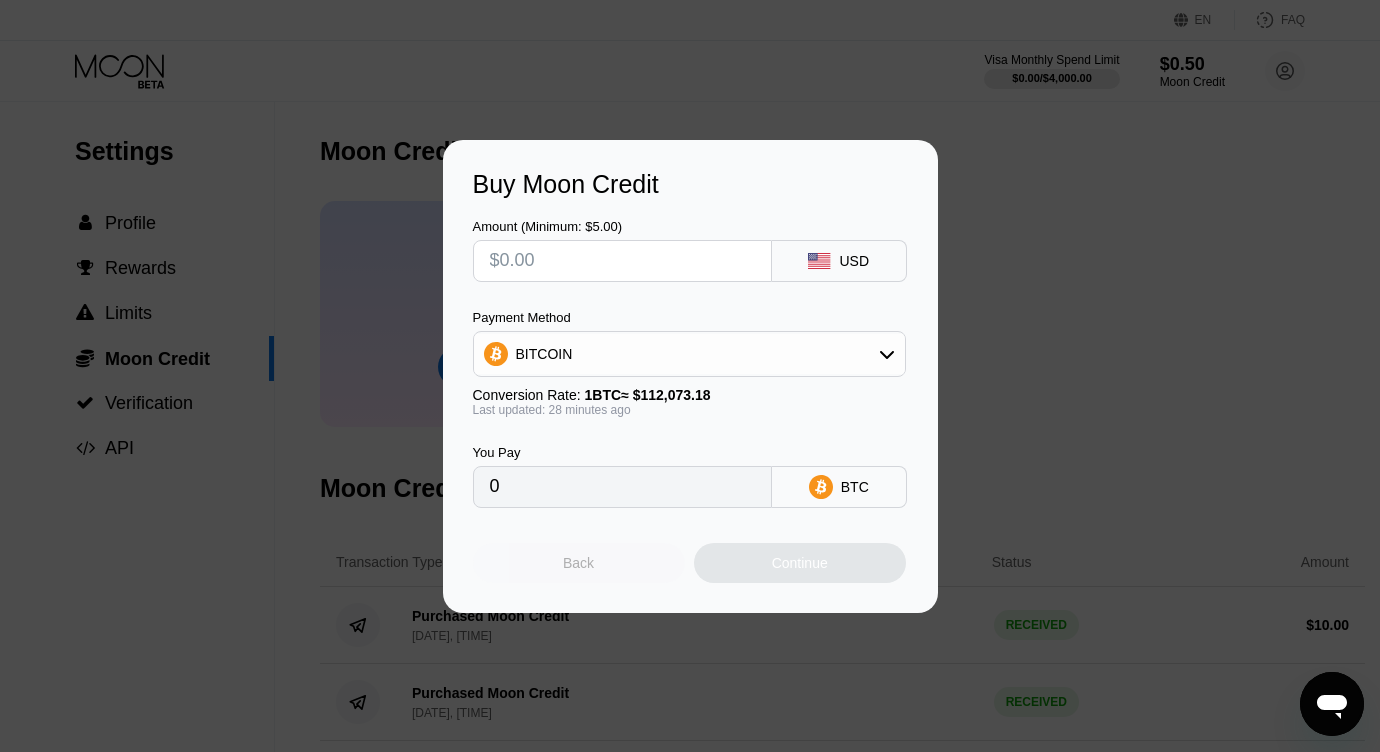 click on "Back" at bounding box center (578, 563) 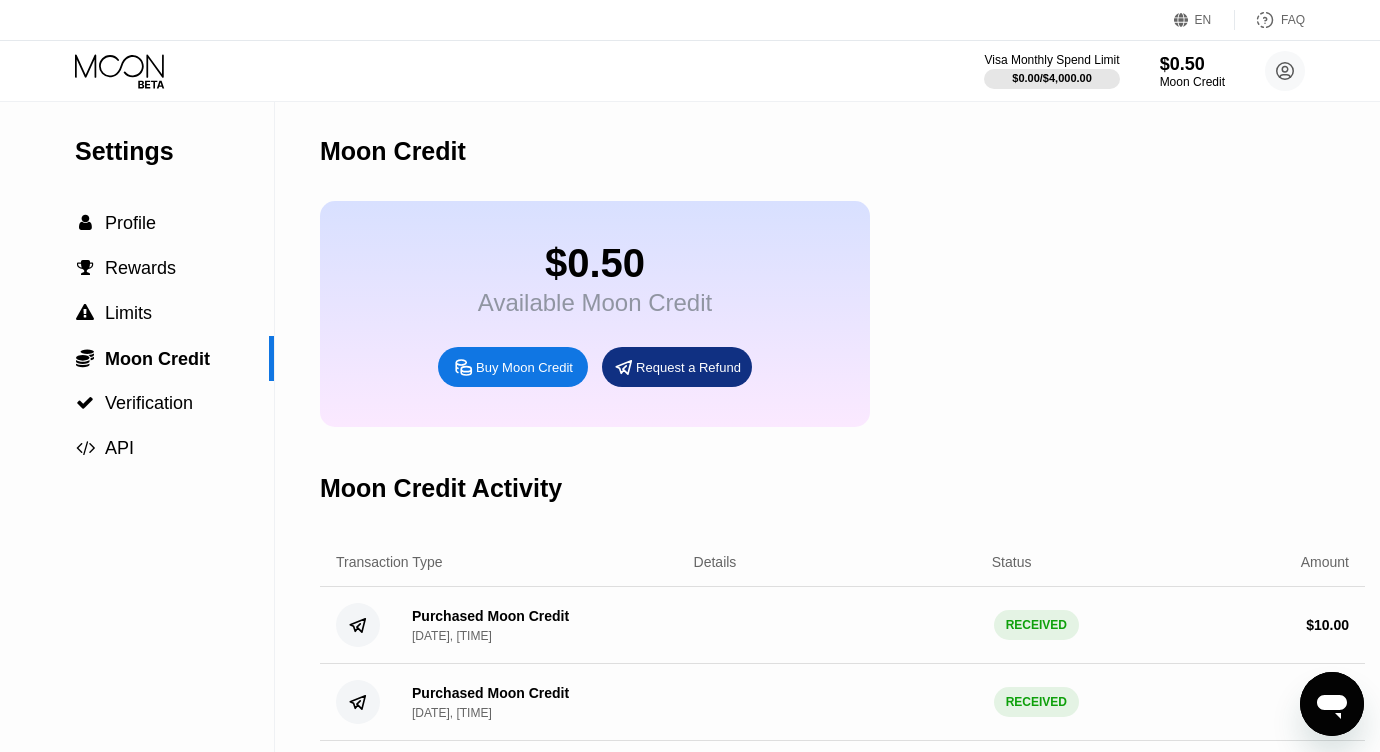 click on "$0.50 Available Moon Credit Buy Moon Credit Request a Refund" at bounding box center (842, 314) 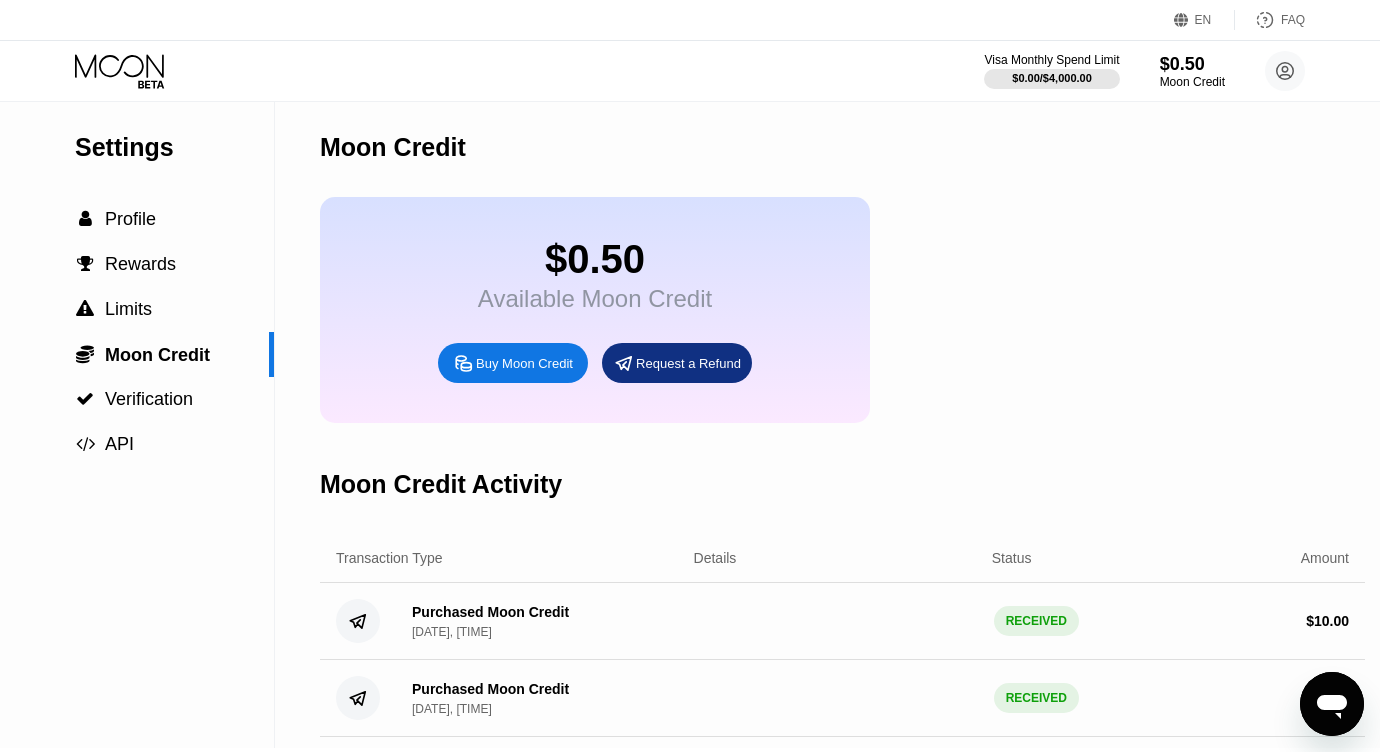scroll, scrollTop: 0, scrollLeft: 0, axis: both 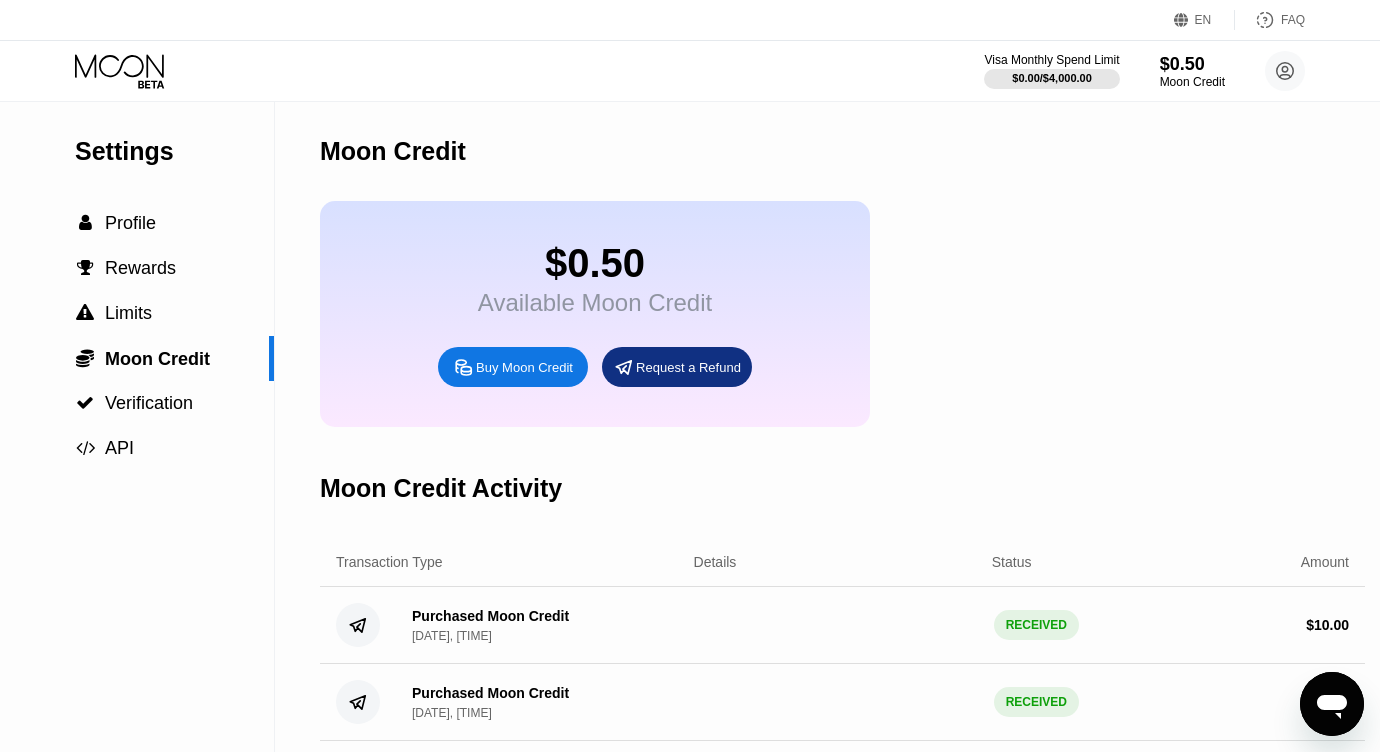 click on "Buy Moon Credit" at bounding box center [513, 367] 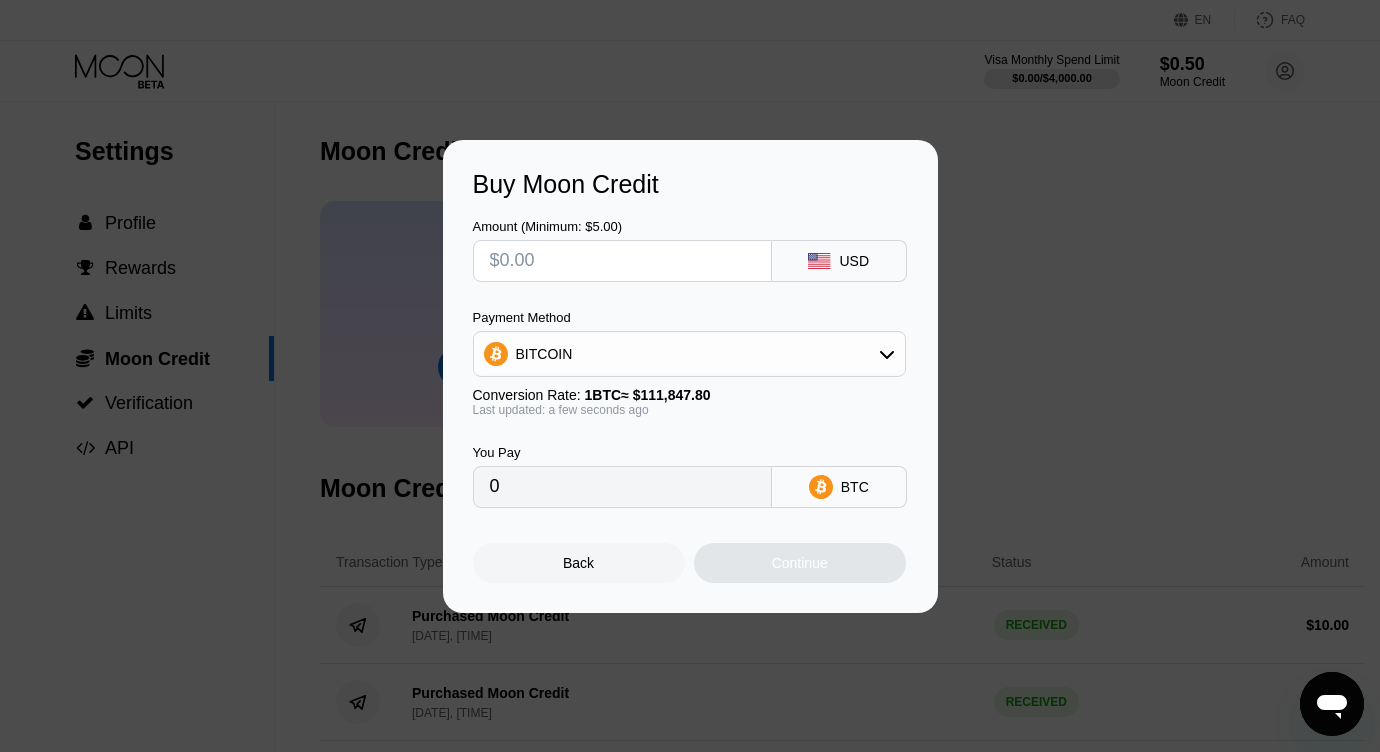 click at bounding box center (622, 261) 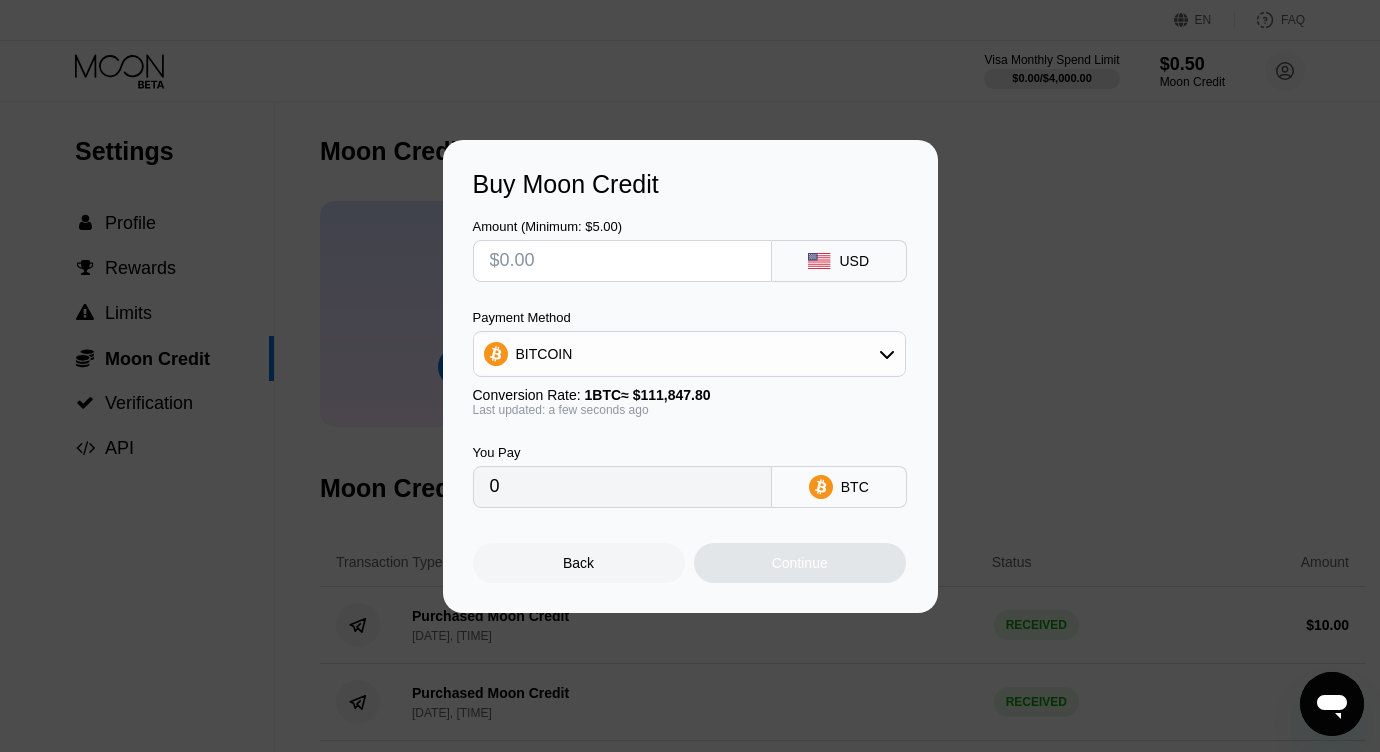 type on "$1" 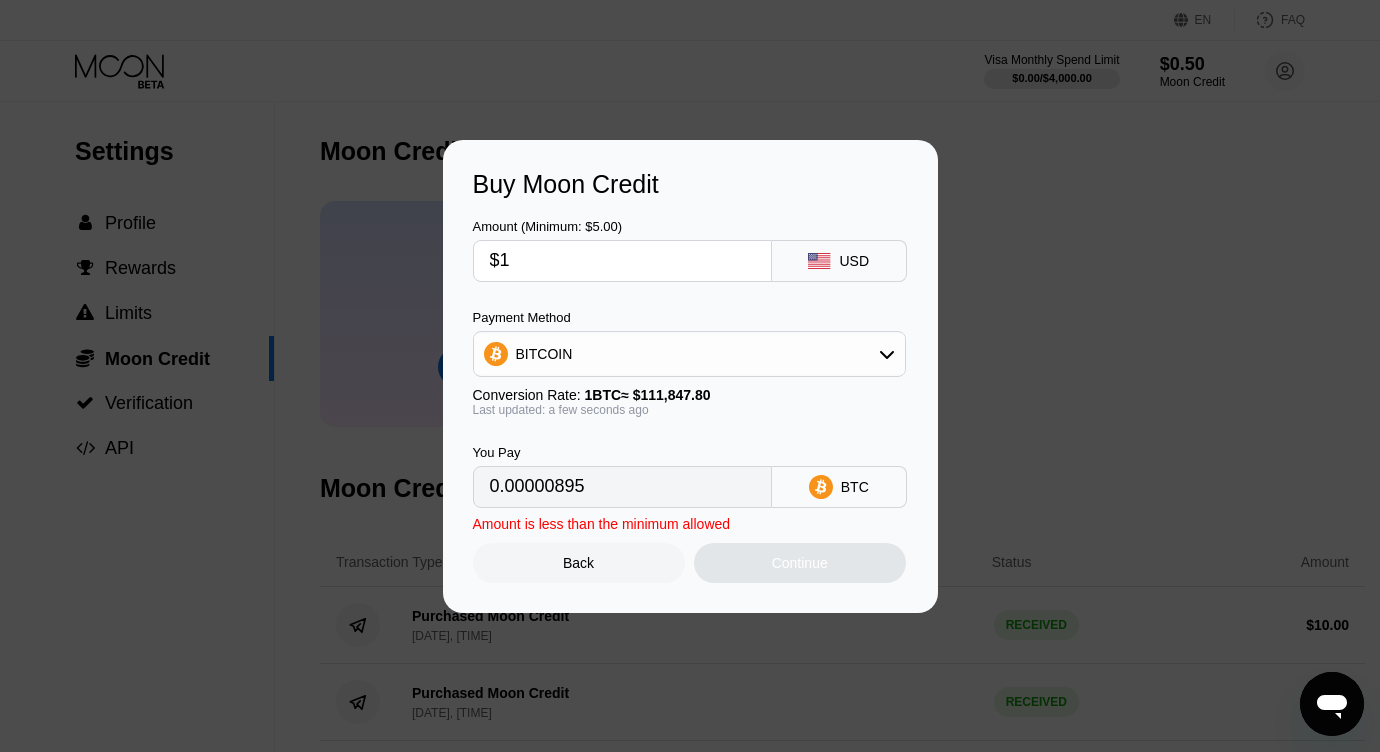 type on "0.00000895" 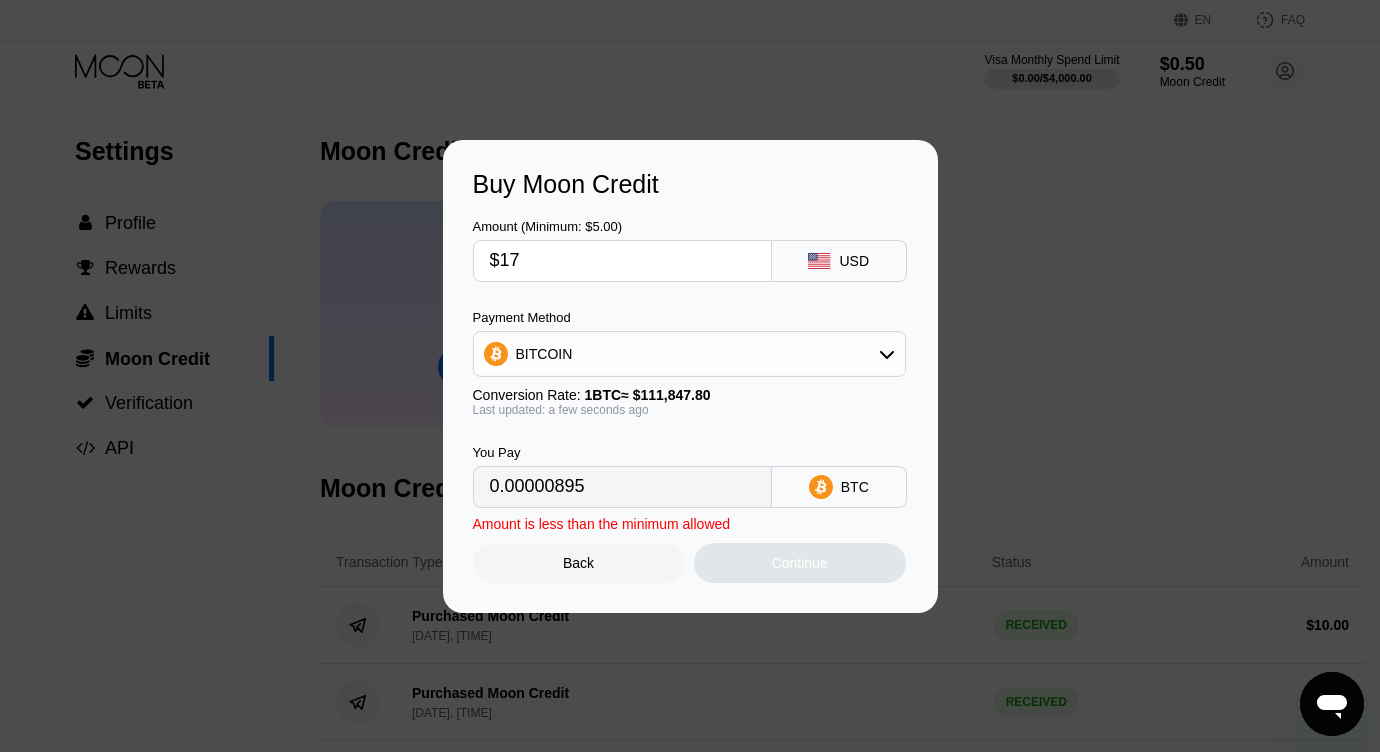 type on "0.00015200" 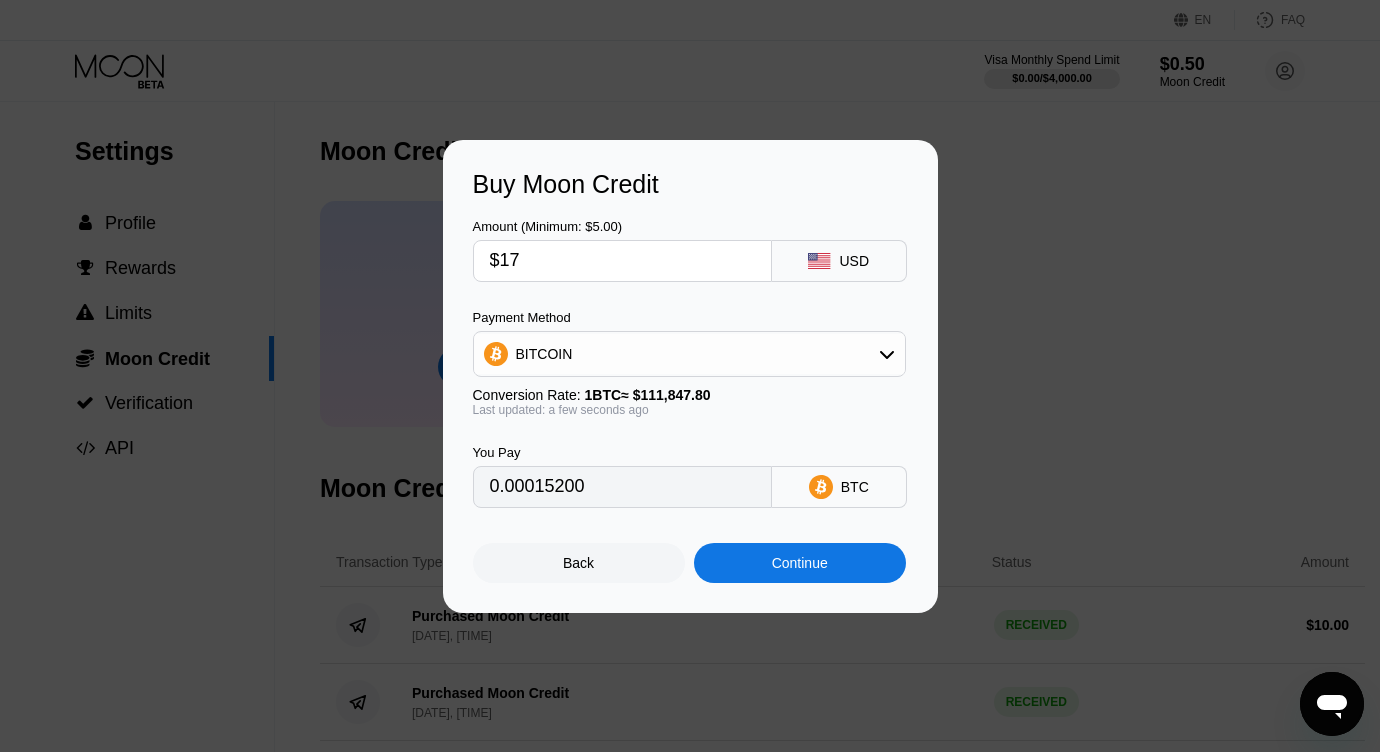 type on "$17" 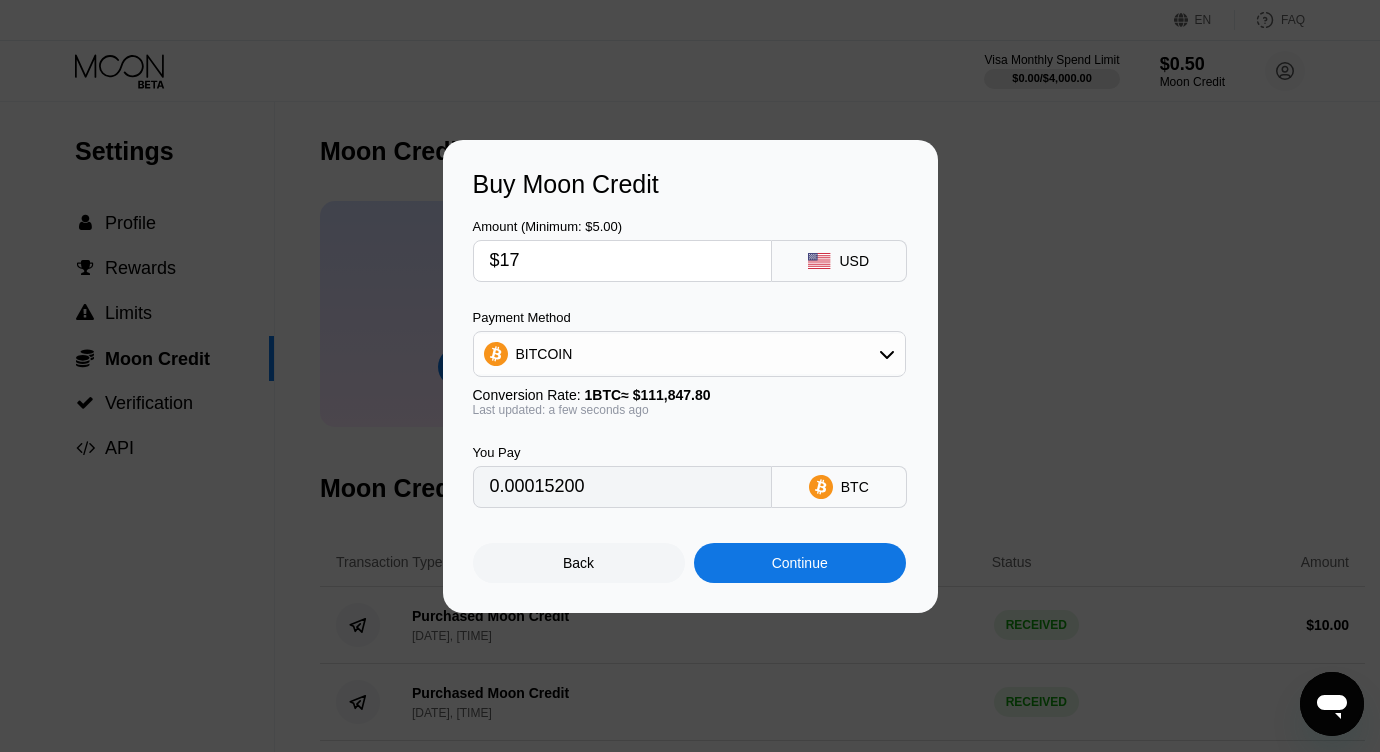 click on "BITCOIN" at bounding box center (689, 354) 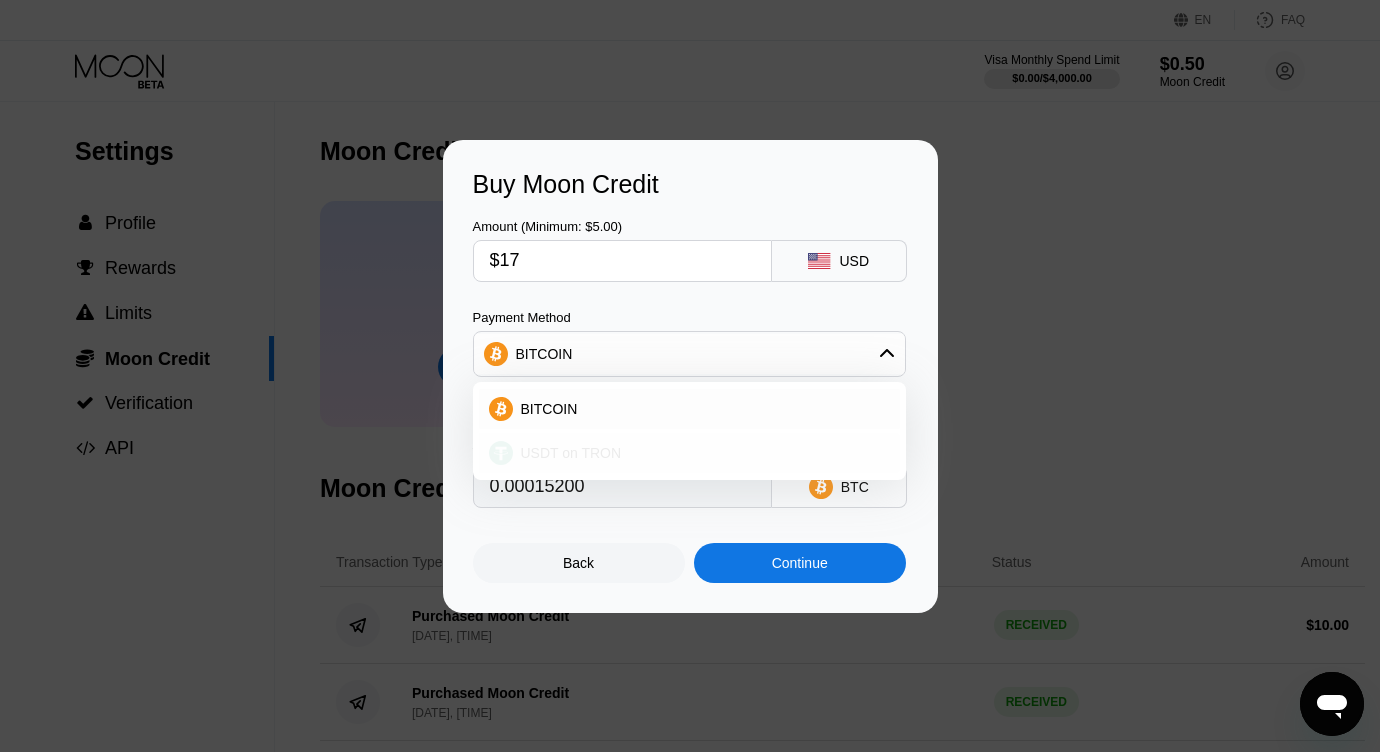 click on "USDT on TRON" at bounding box center (571, 453) 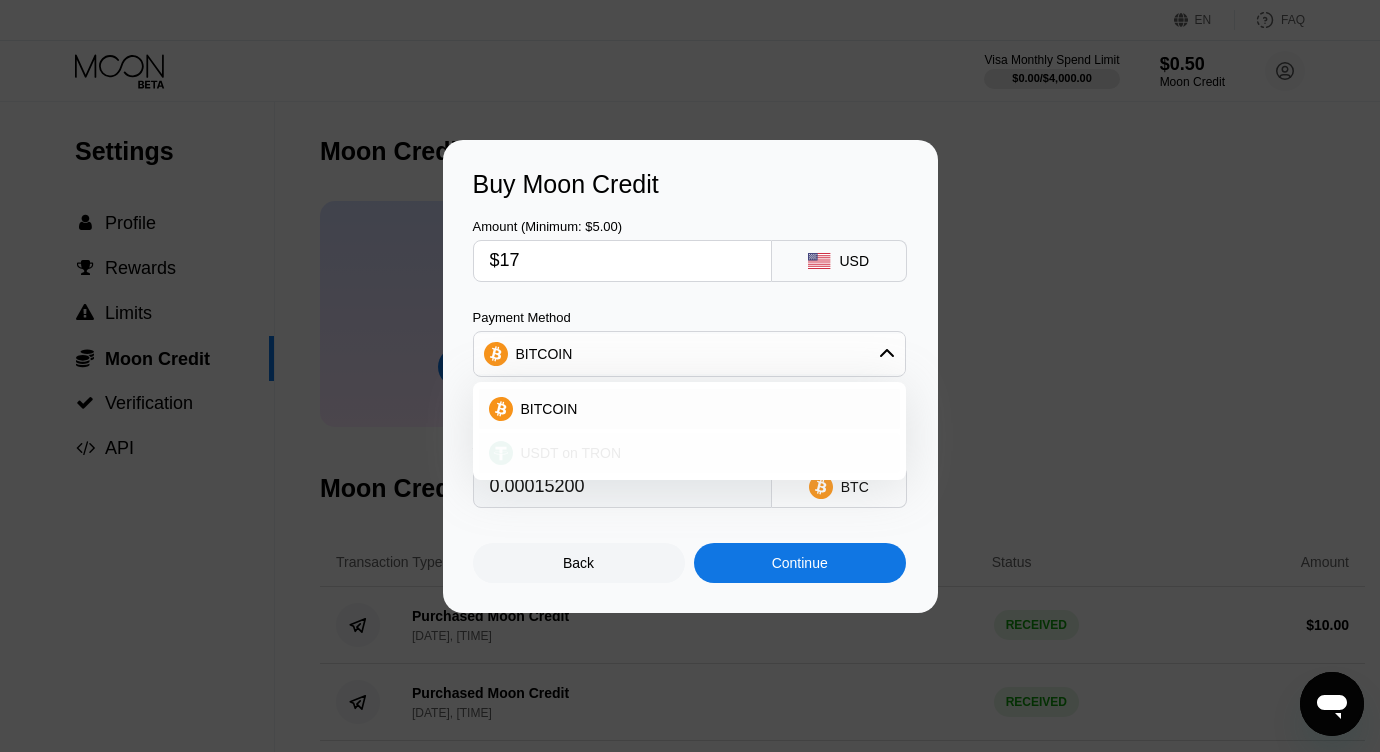 type on "17.17" 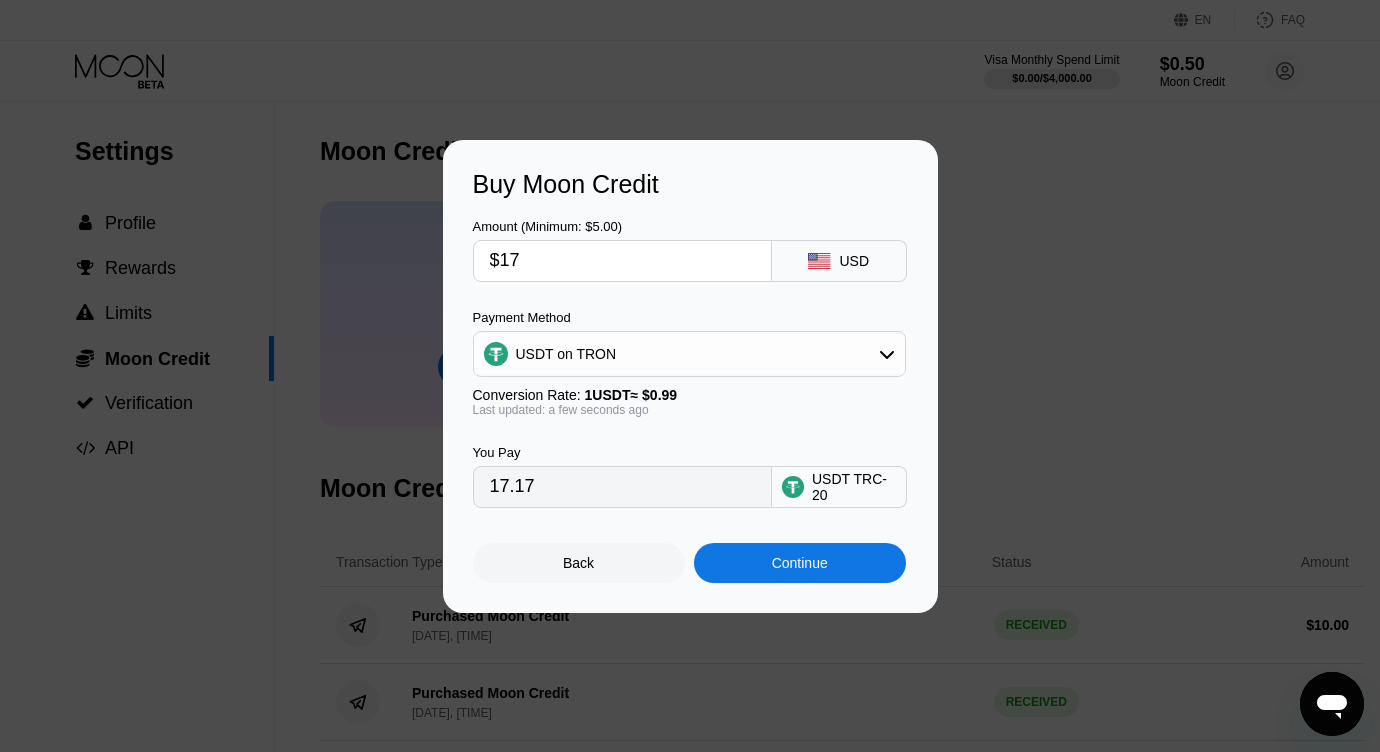 click on "Buy Moon Credit Amount (Minimum: $5.00) $17 USD Payment Method USDT on TRON Conversion Rate:   1  USDT  ≈   $0.99 Last updated:   a few seconds ago You Pay 17.17 USDT TRC-20 Back Continue" at bounding box center (690, 376) 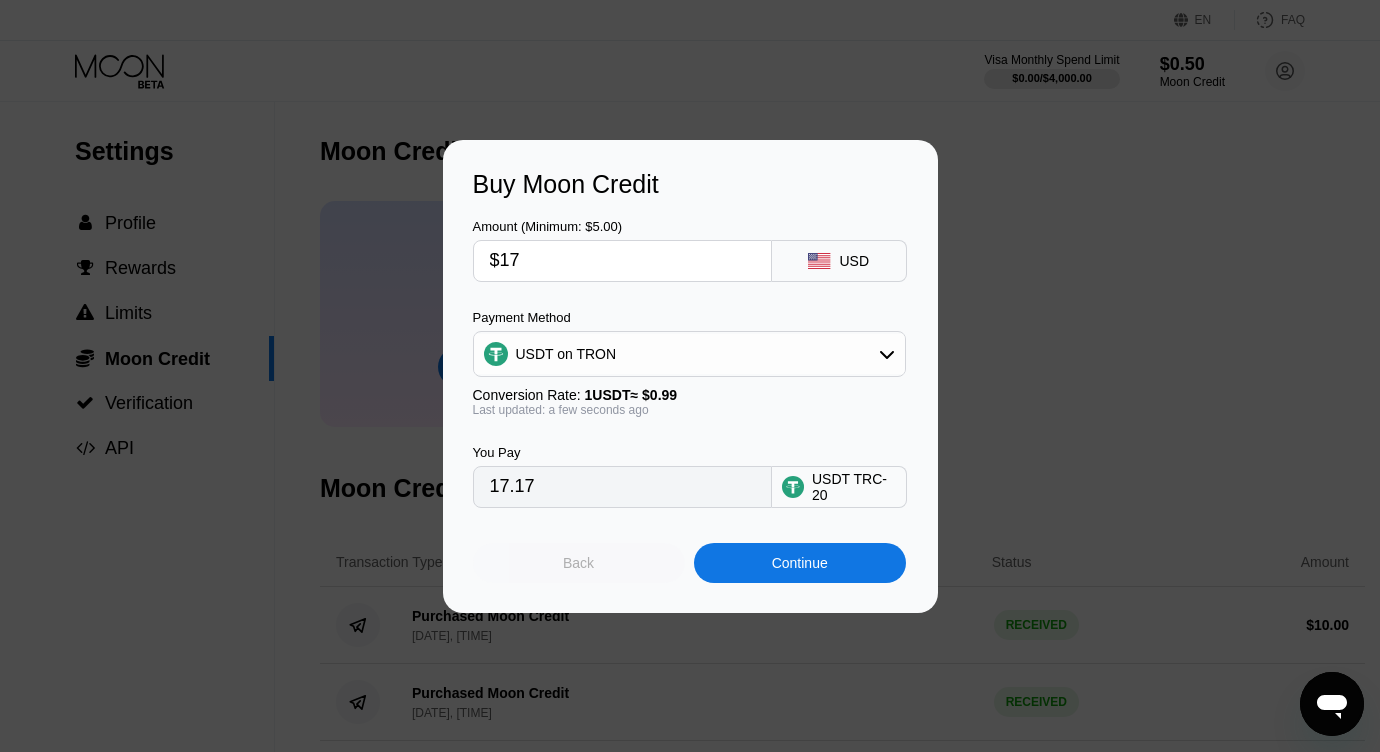 click on "Back" at bounding box center (578, 563) 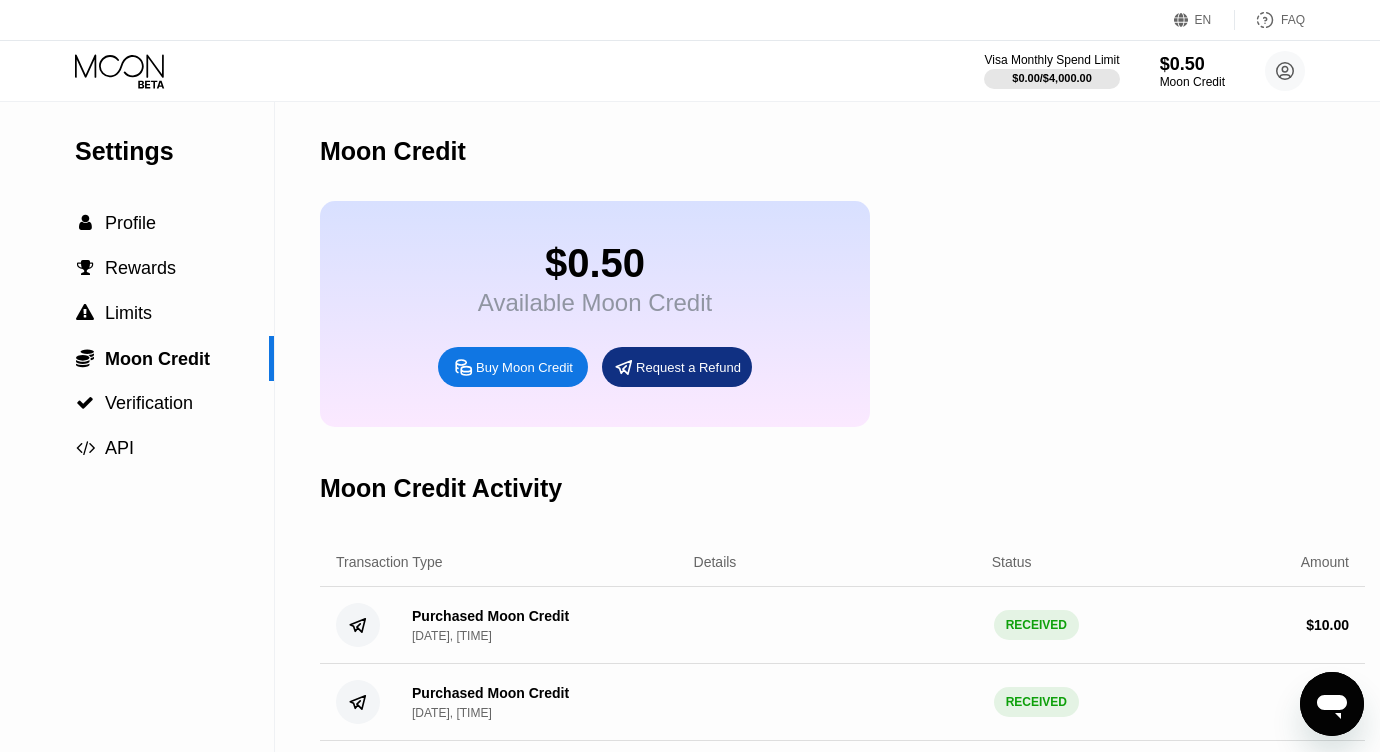 click on "Buy Moon Credit" at bounding box center (524, 367) 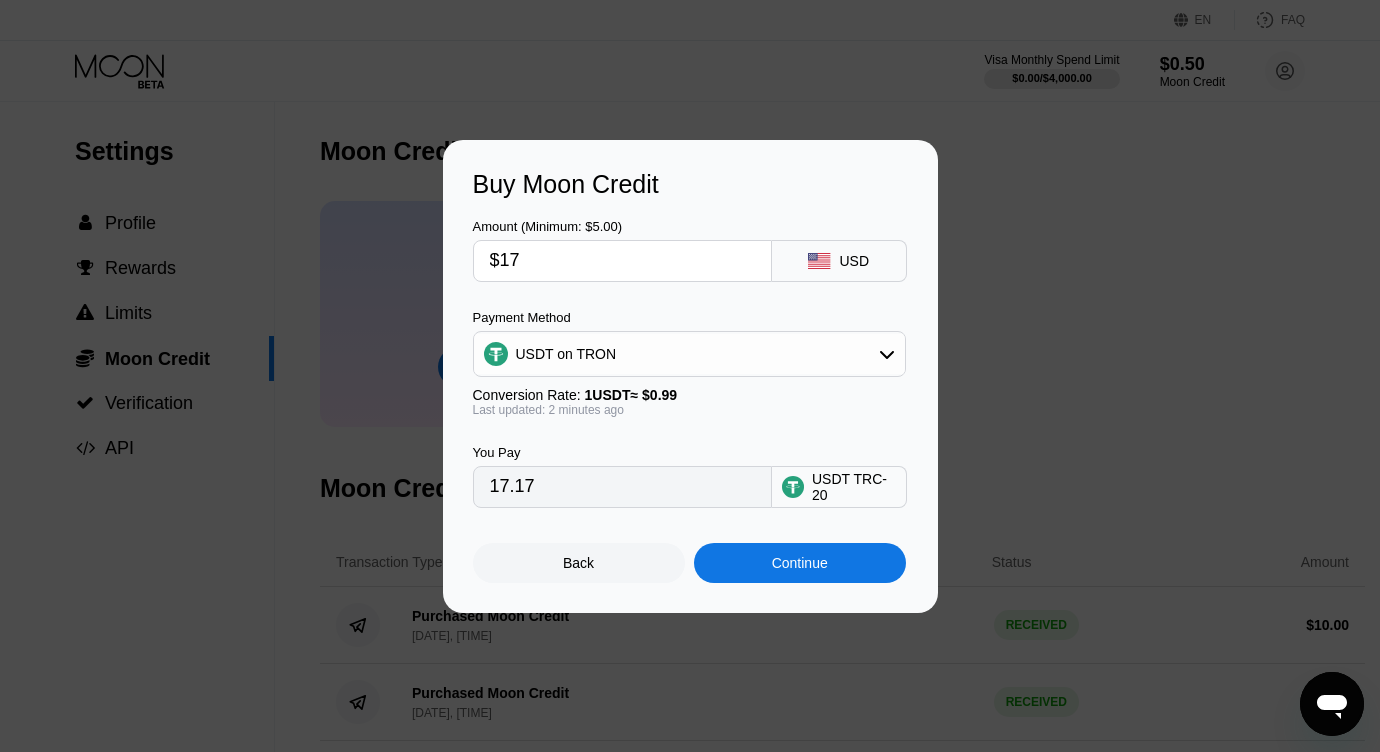 click on "17.17" at bounding box center [622, 487] 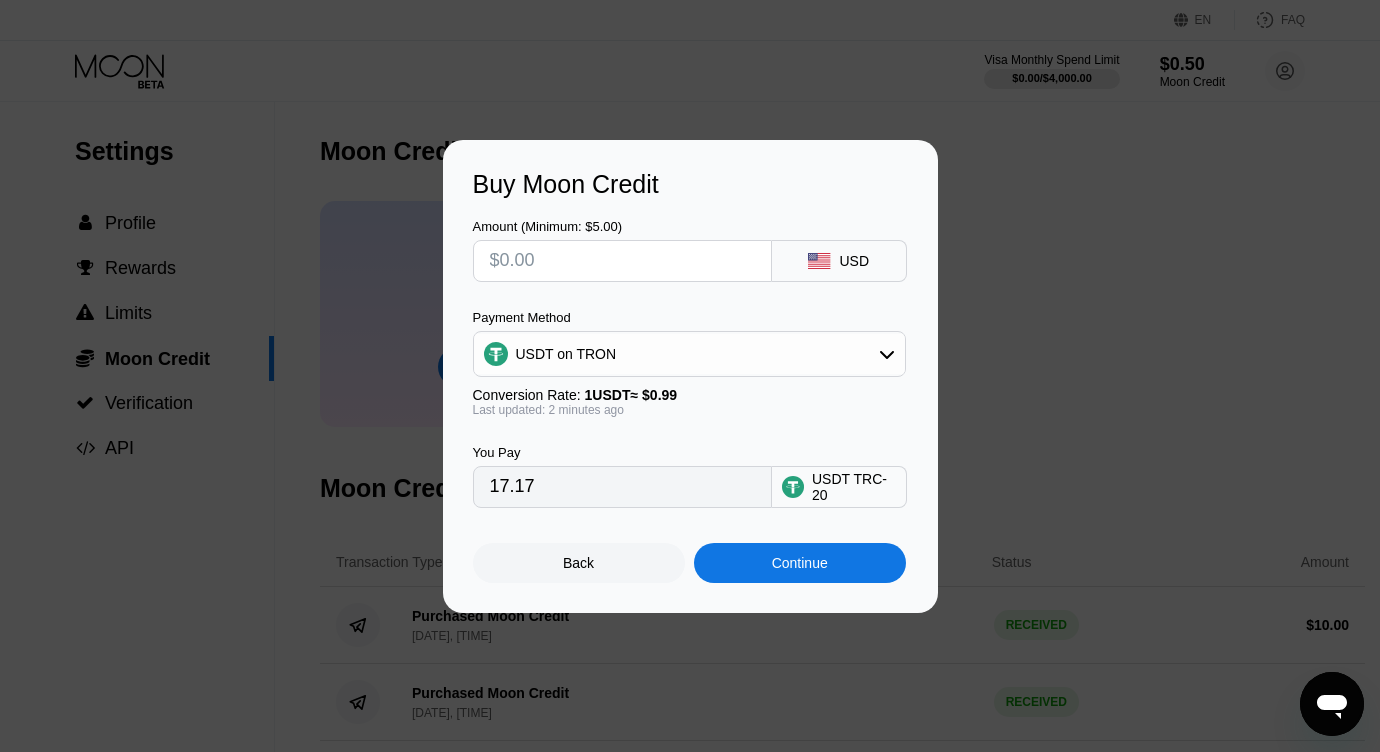type on "0.00" 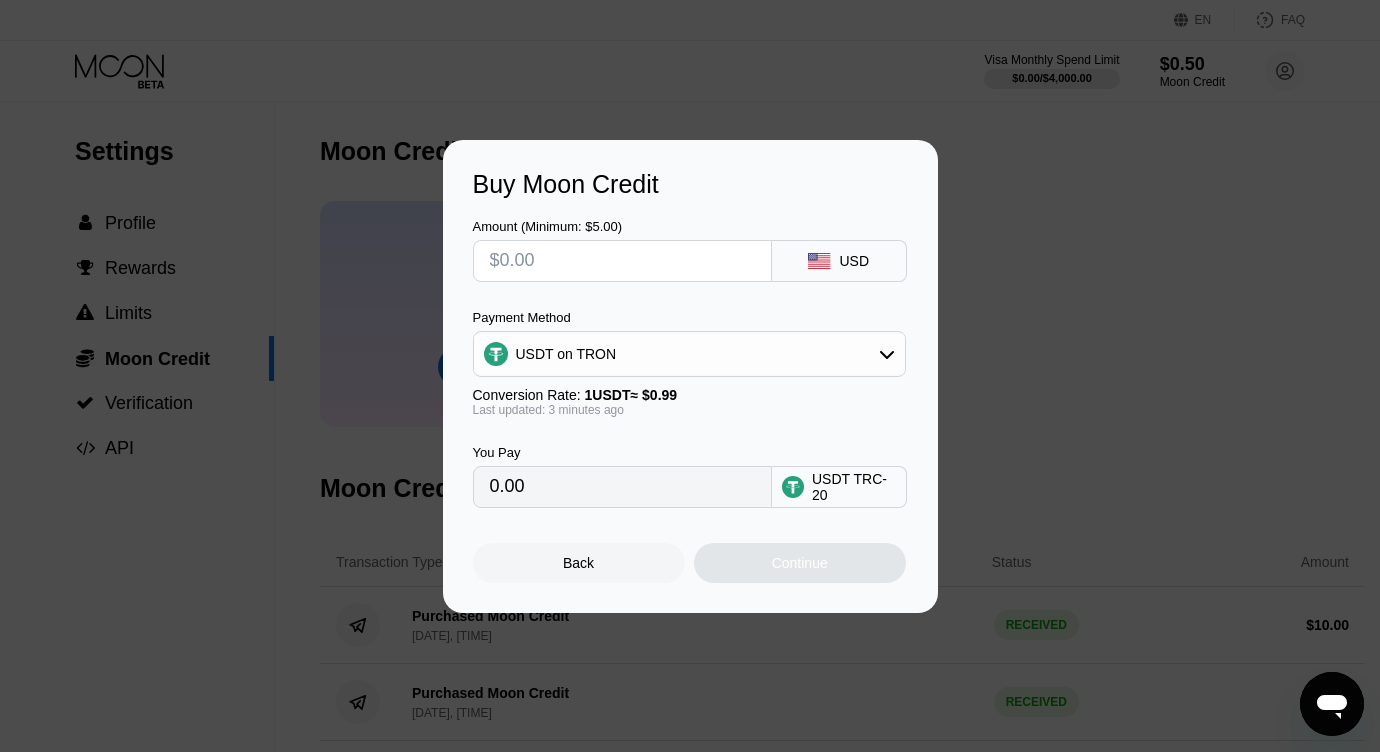 type on "$1" 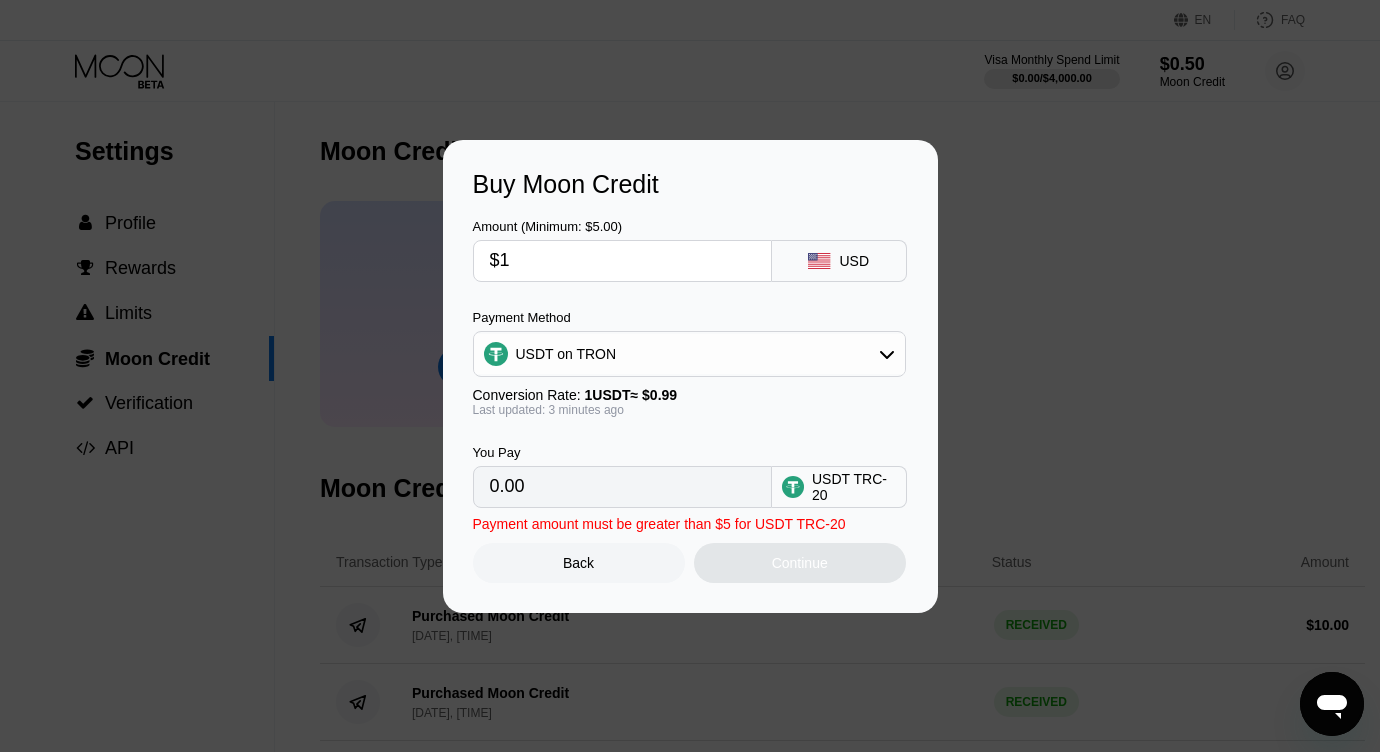 type on "1.01" 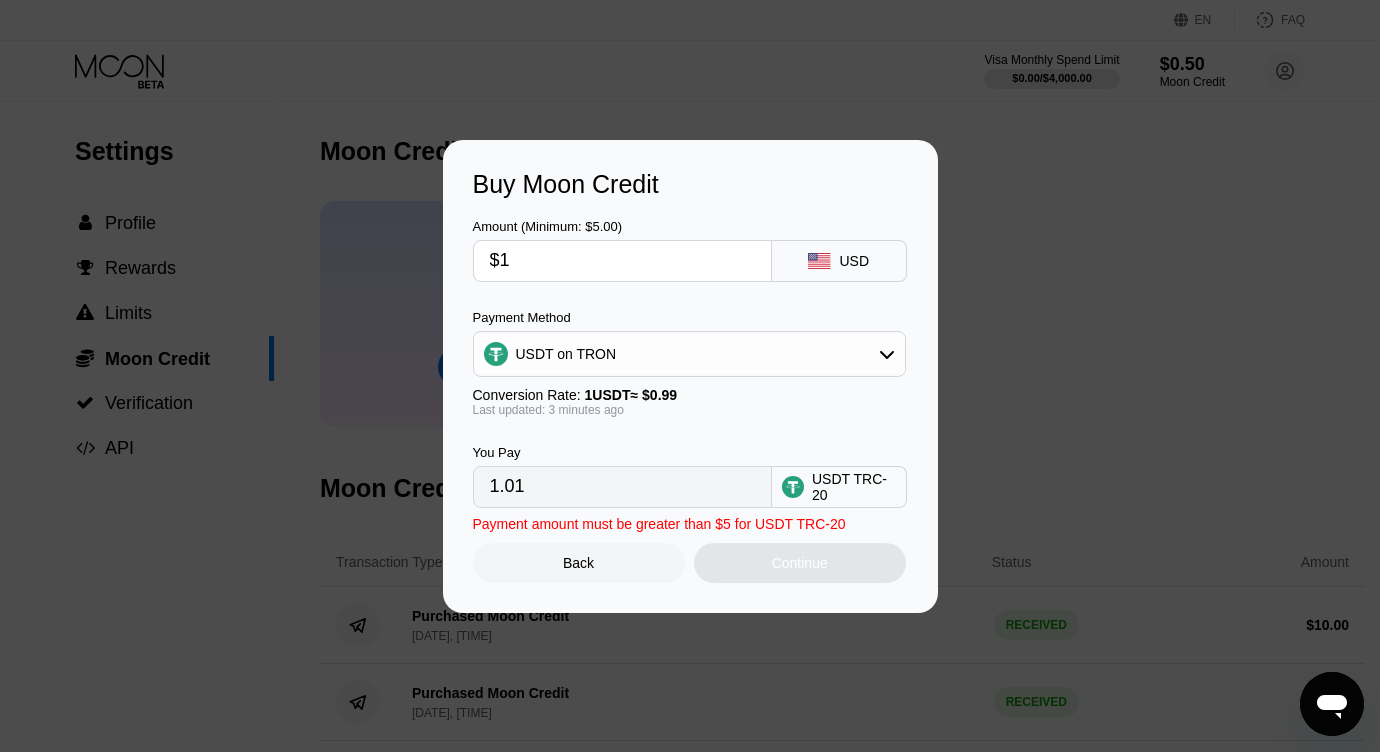 type on "$15" 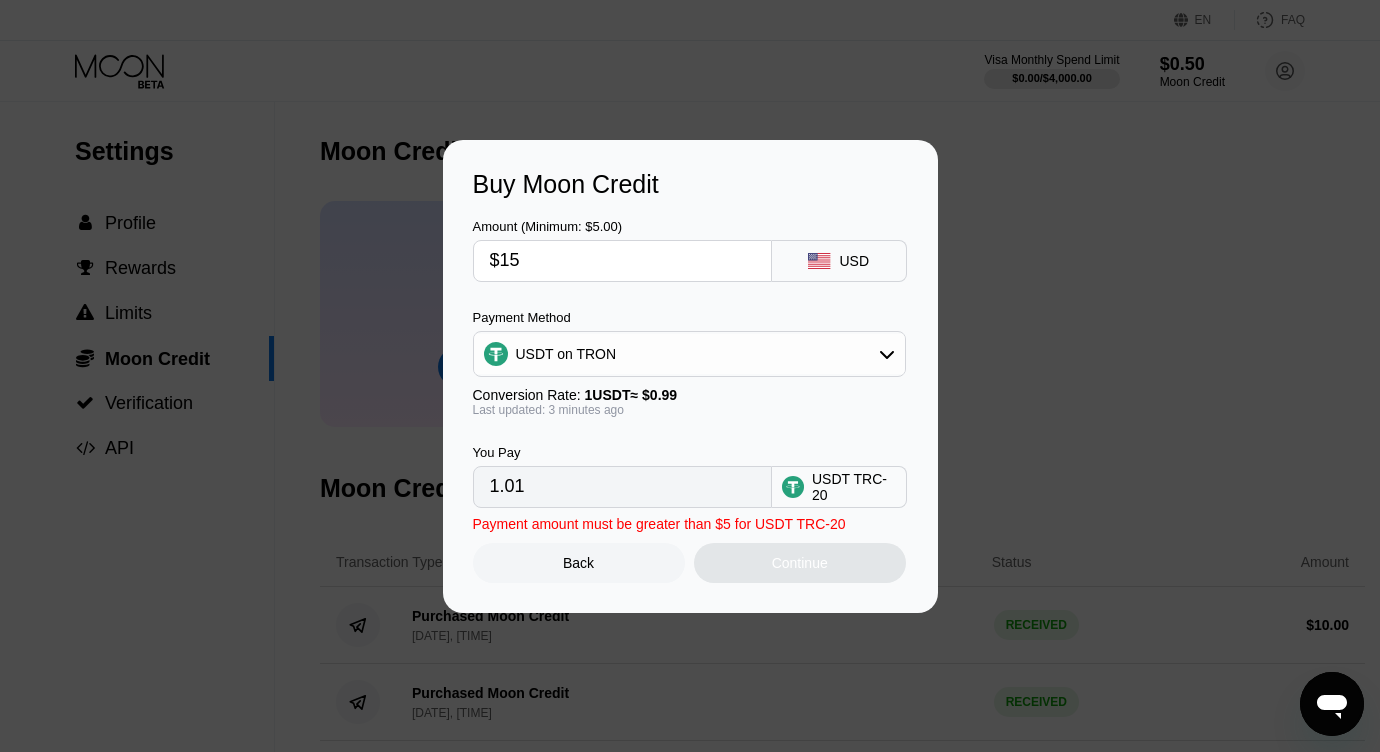 type on "15.15" 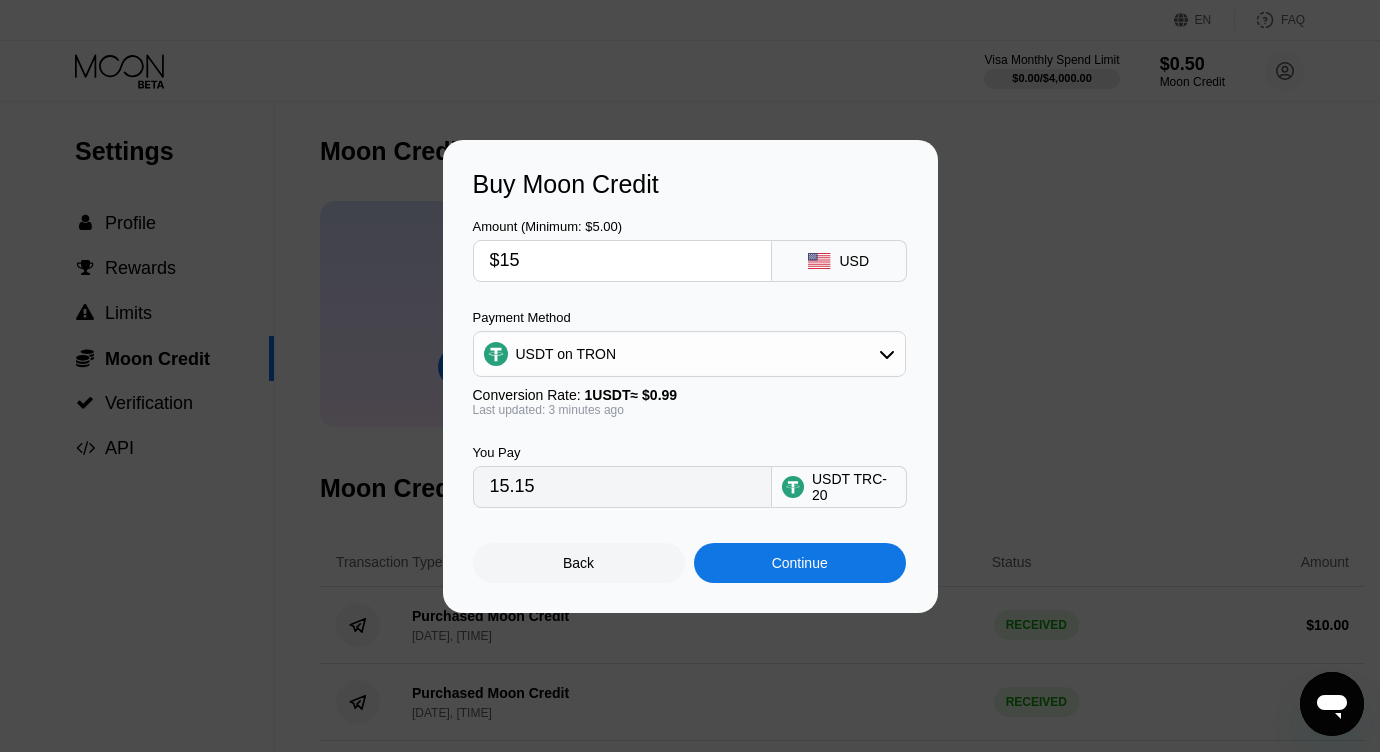 type on "$15" 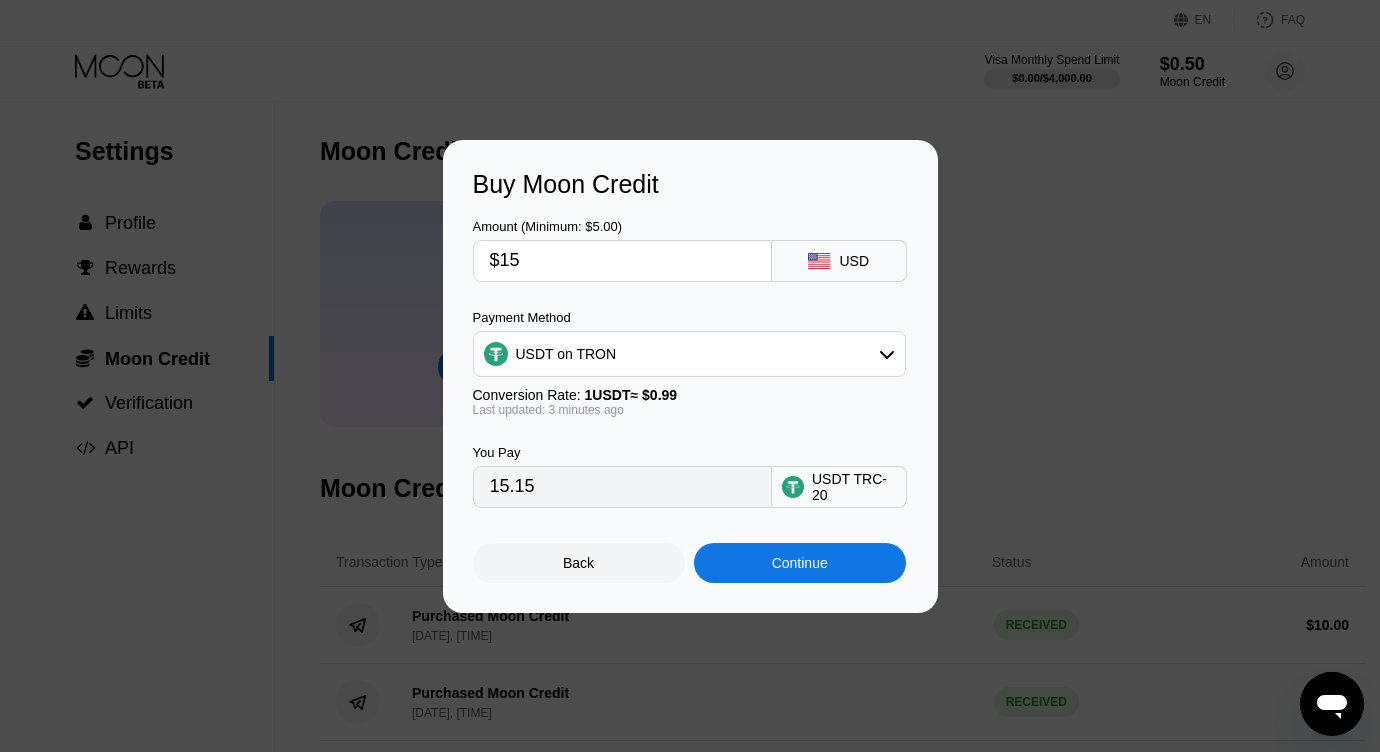 click on "Buy Moon Credit Amount (Minimum: $5.00) $15 USD Payment Method USDT on TRON Conversion Rate:   1  USDT  ≈   $0.99 Last updated:   3 minutes ago You Pay 15.15 USDT TRC-20 Back Continue" at bounding box center [690, 376] 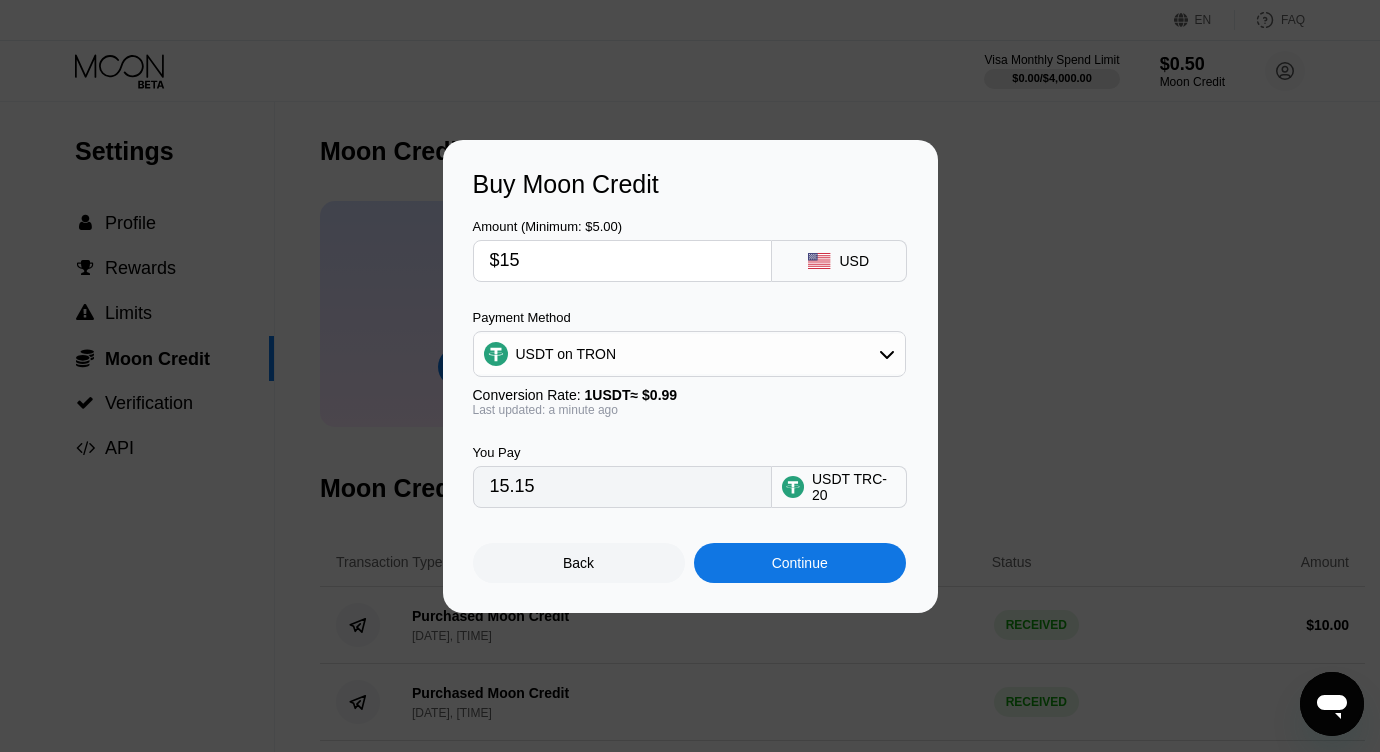 click on "Back" at bounding box center (579, 563) 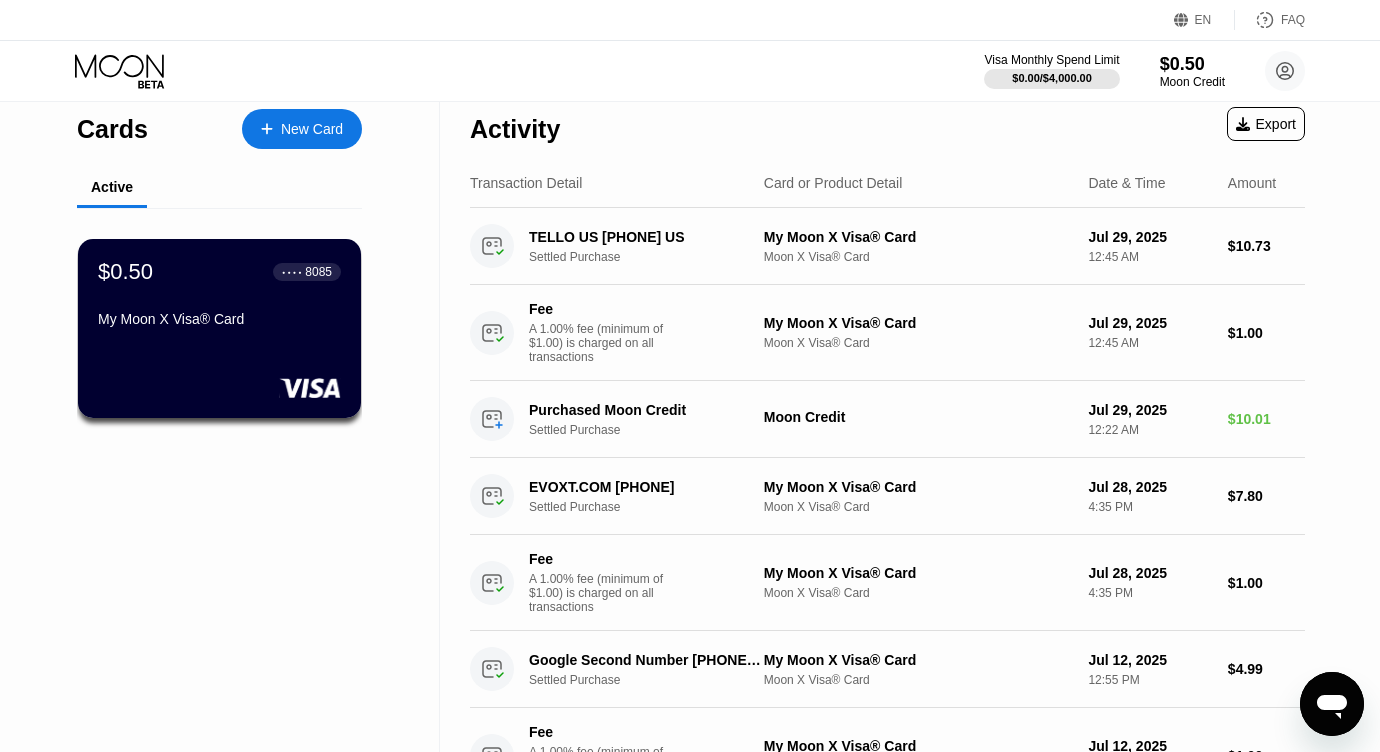 scroll, scrollTop: 0, scrollLeft: 0, axis: both 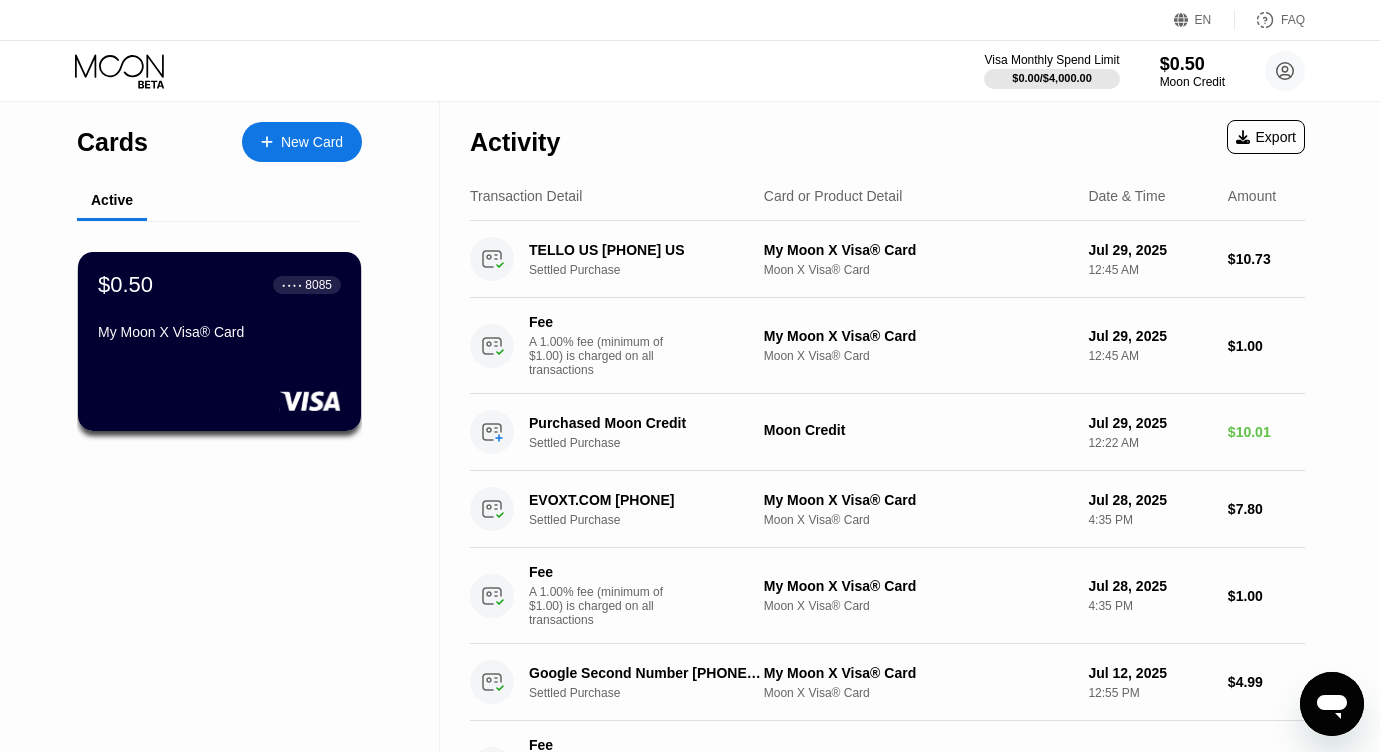 click on "Activity Export" at bounding box center [887, 137] 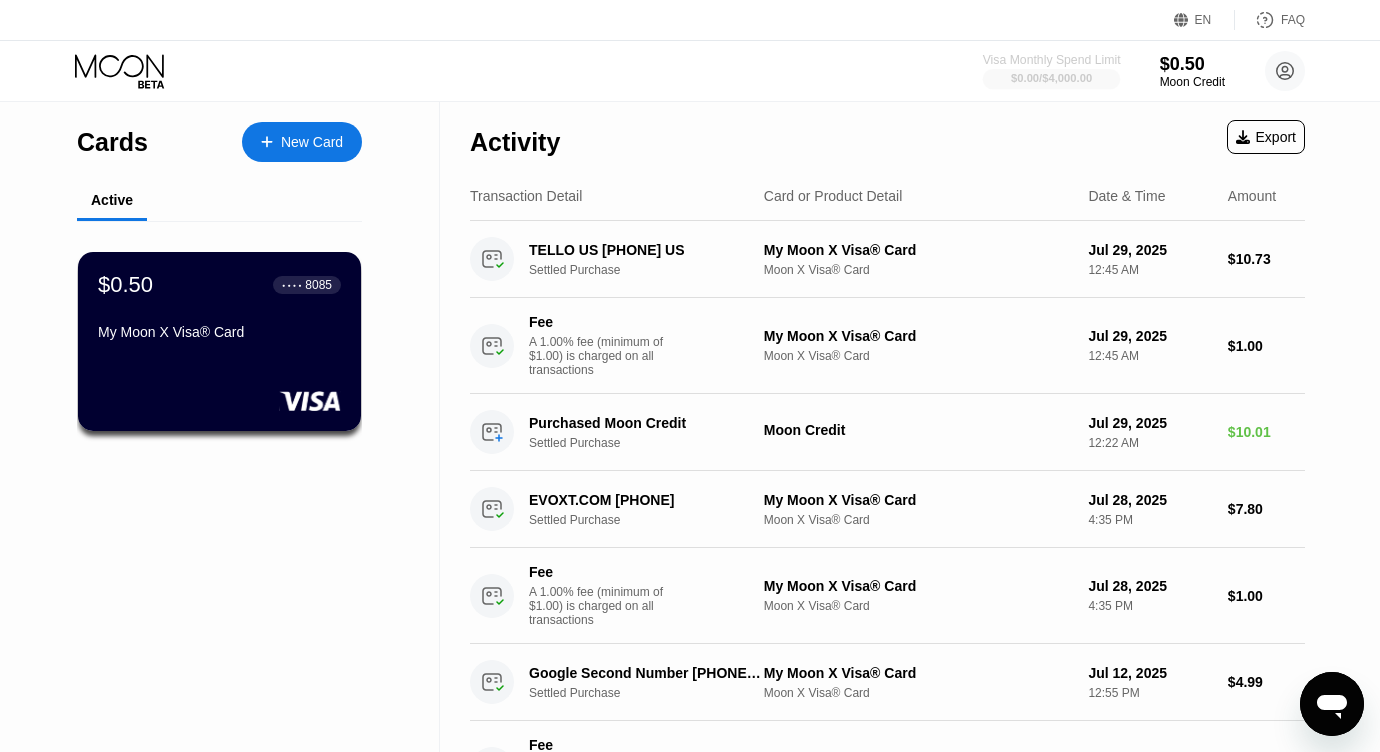 click at bounding box center (1052, 79) 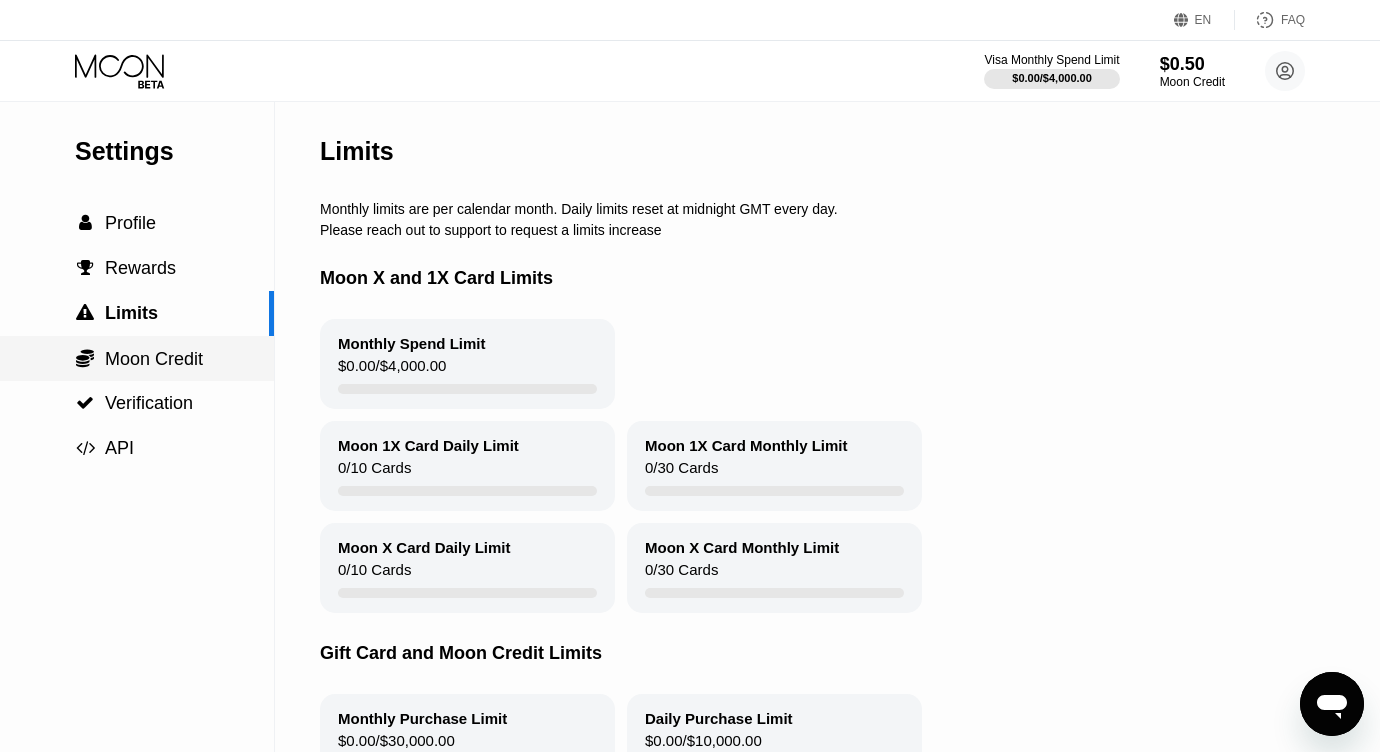 click on "Moon Credit" at bounding box center [154, 359] 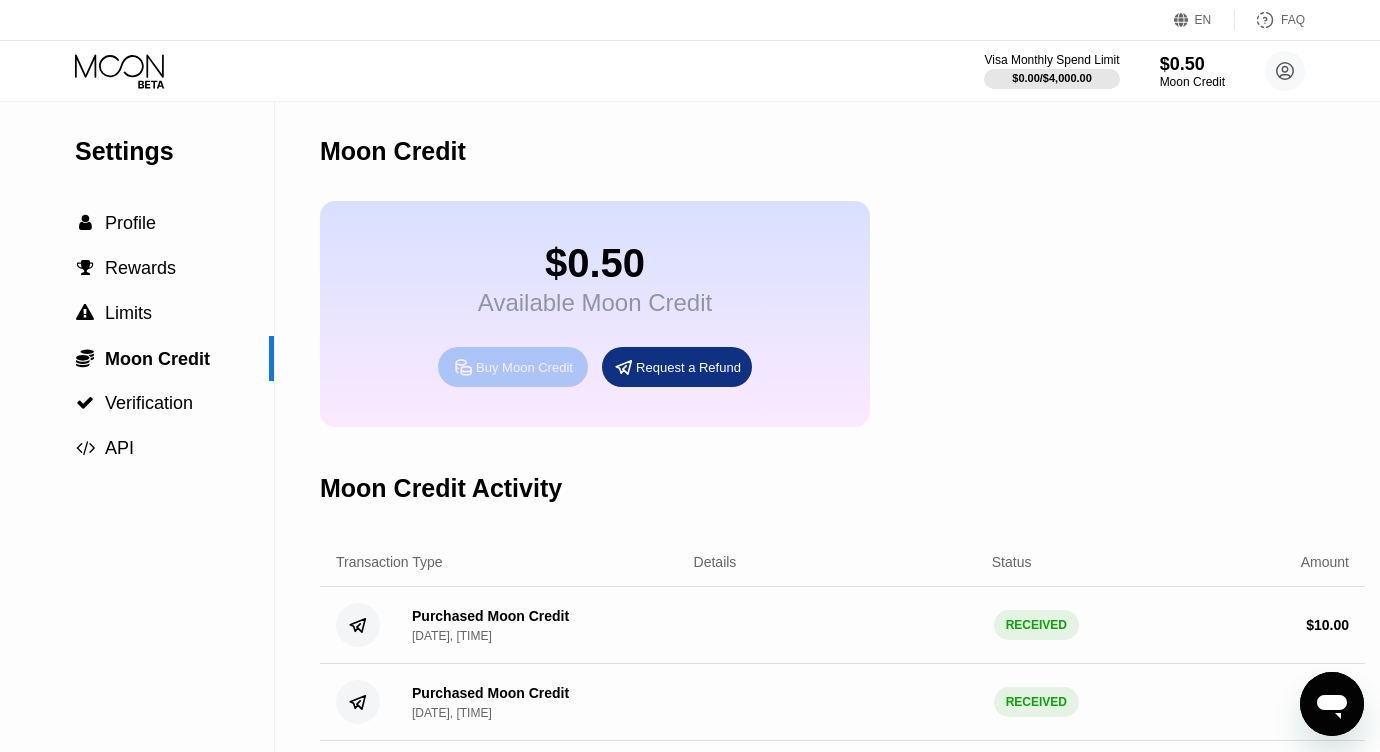 click on "Buy Moon Credit" at bounding box center [513, 367] 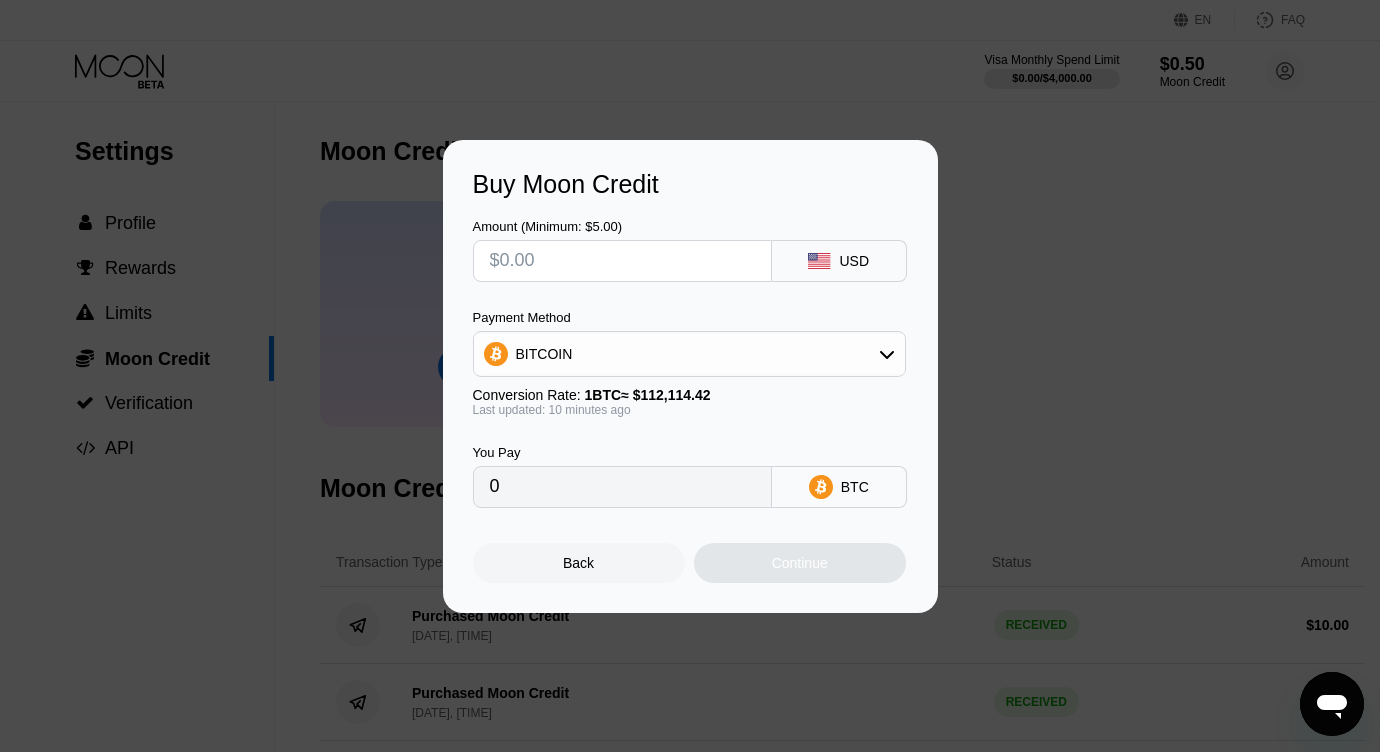click at bounding box center [622, 261] 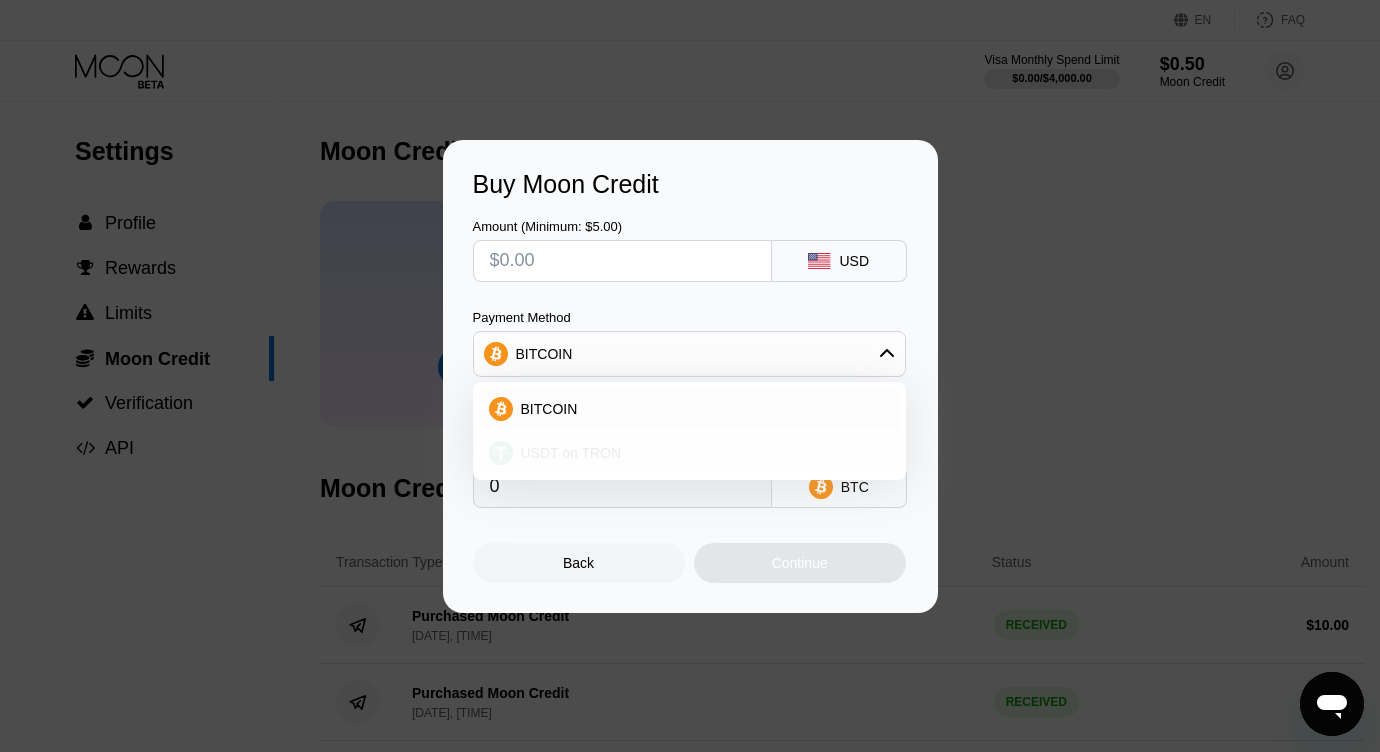 click on "USDT on TRON" at bounding box center (571, 453) 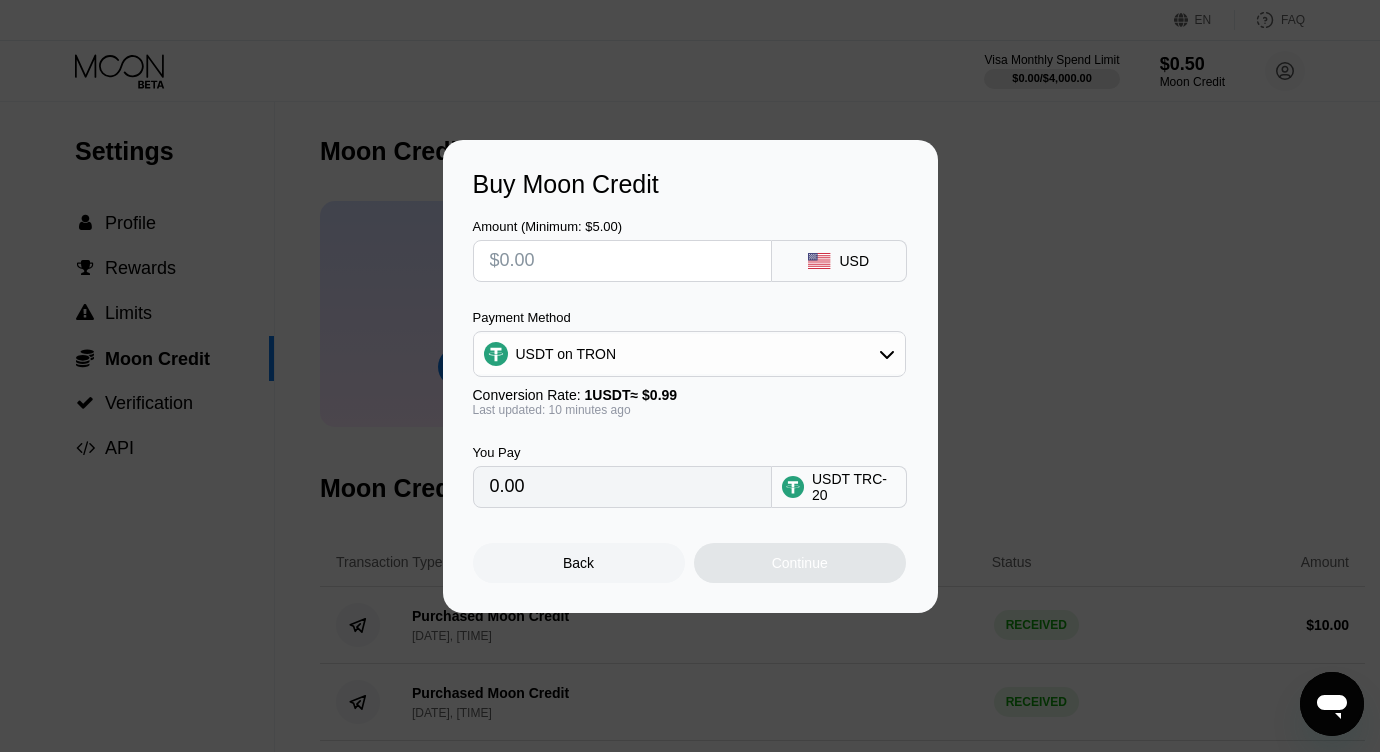click at bounding box center (622, 261) 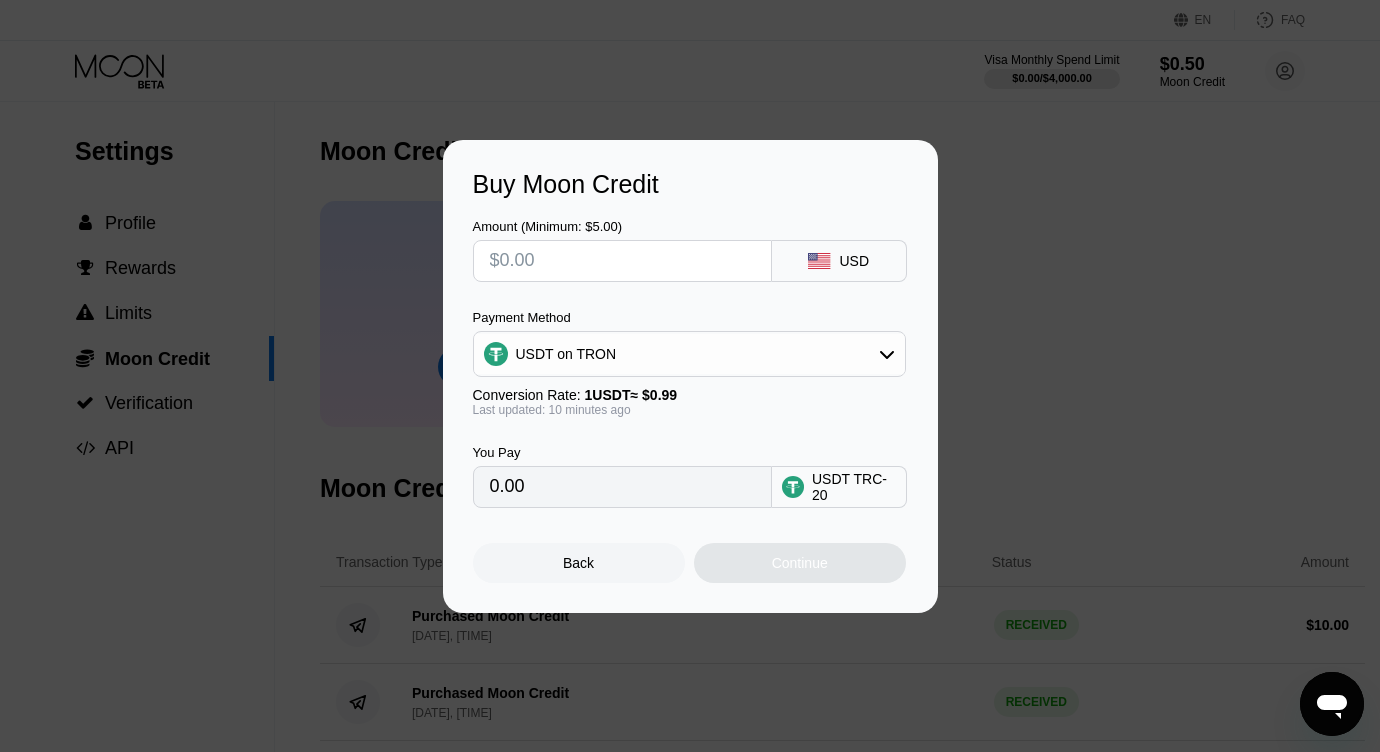 type on "$1" 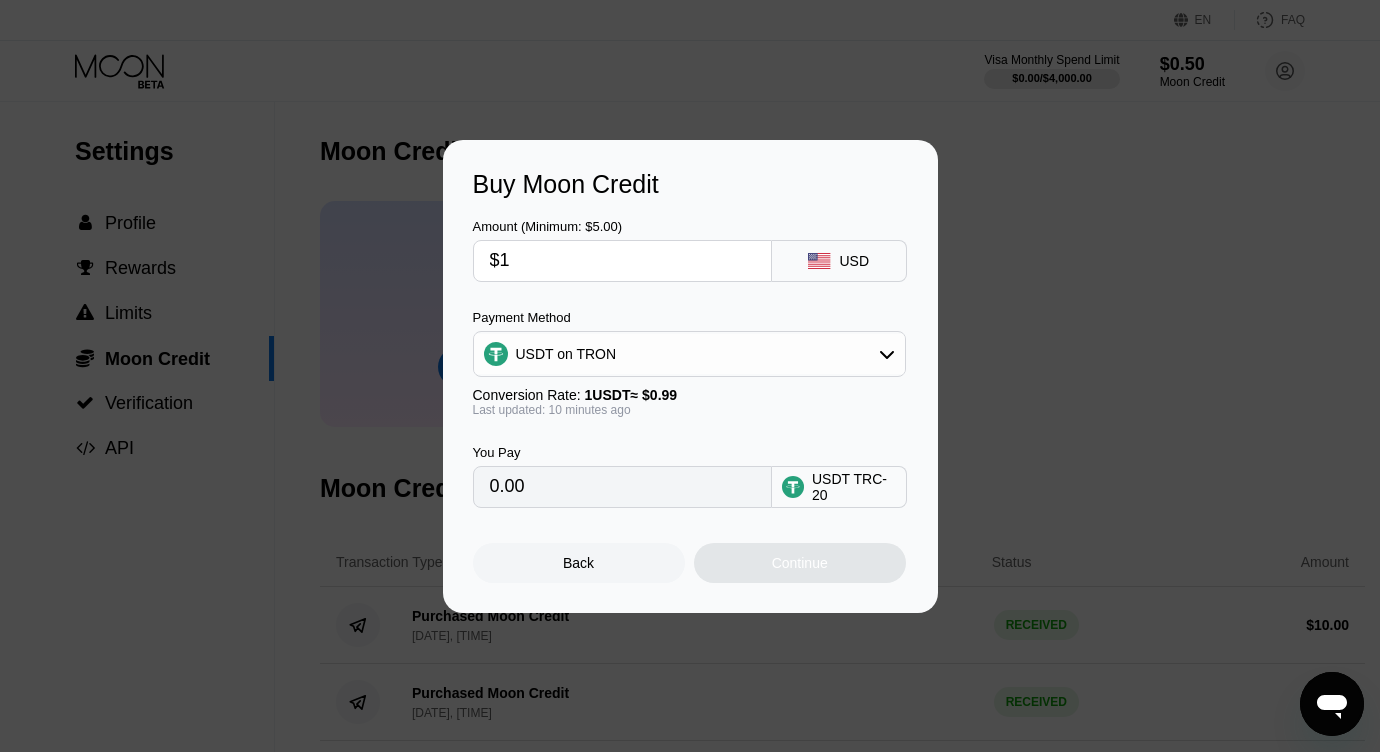 type on "1.01" 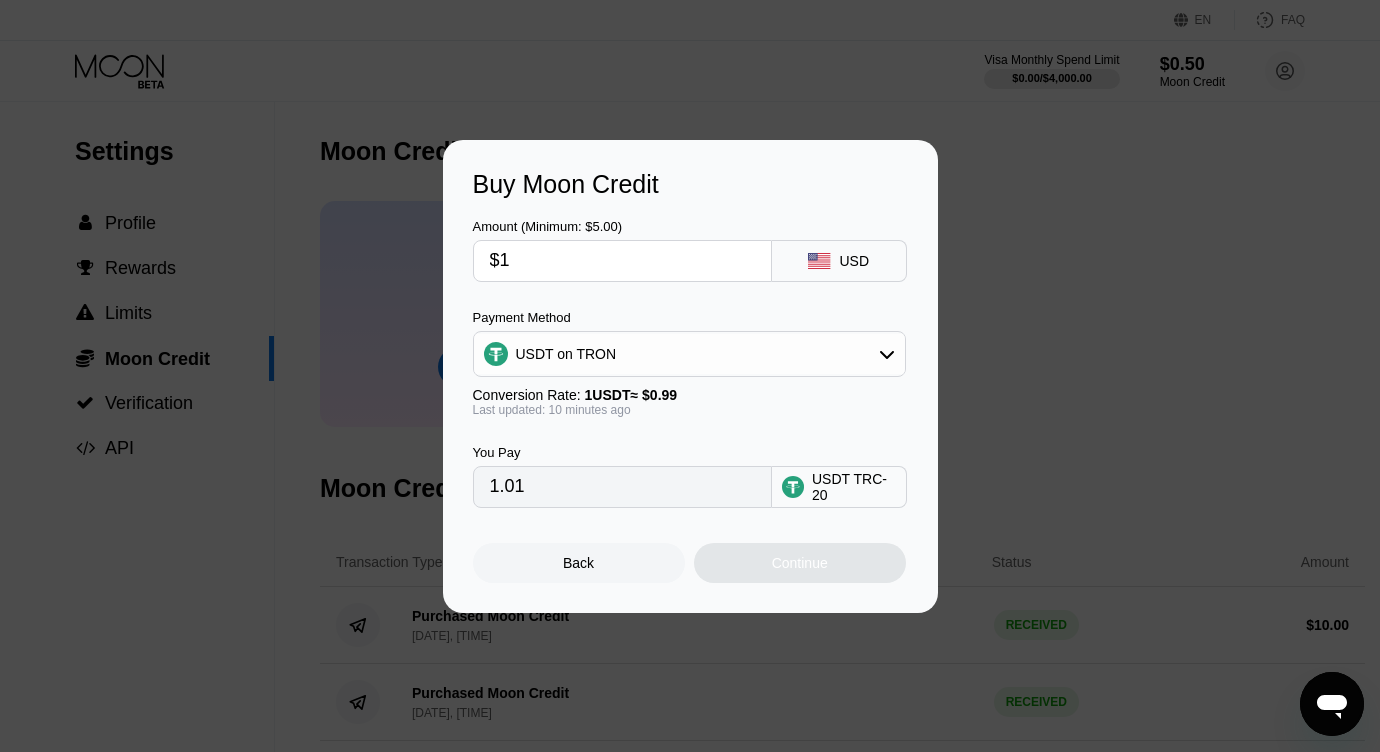 type on "$16" 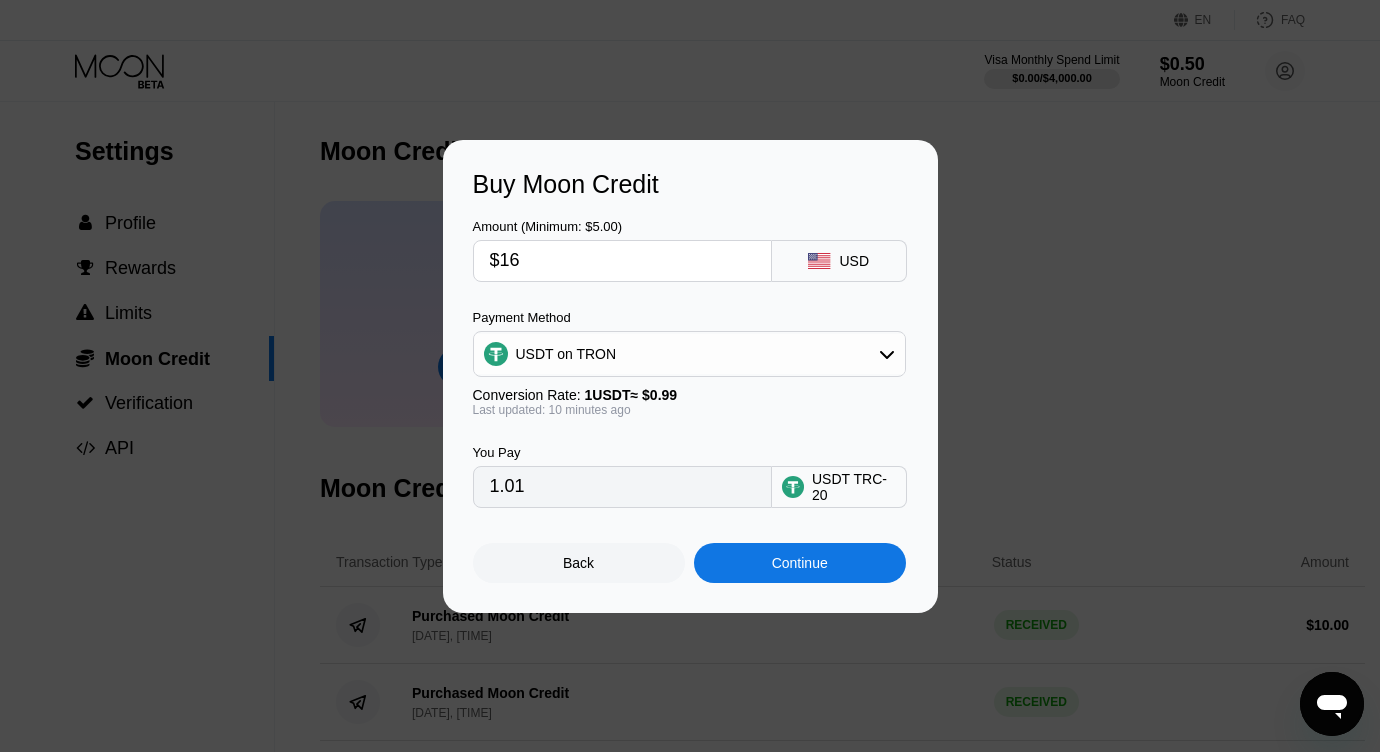 type on "16.16" 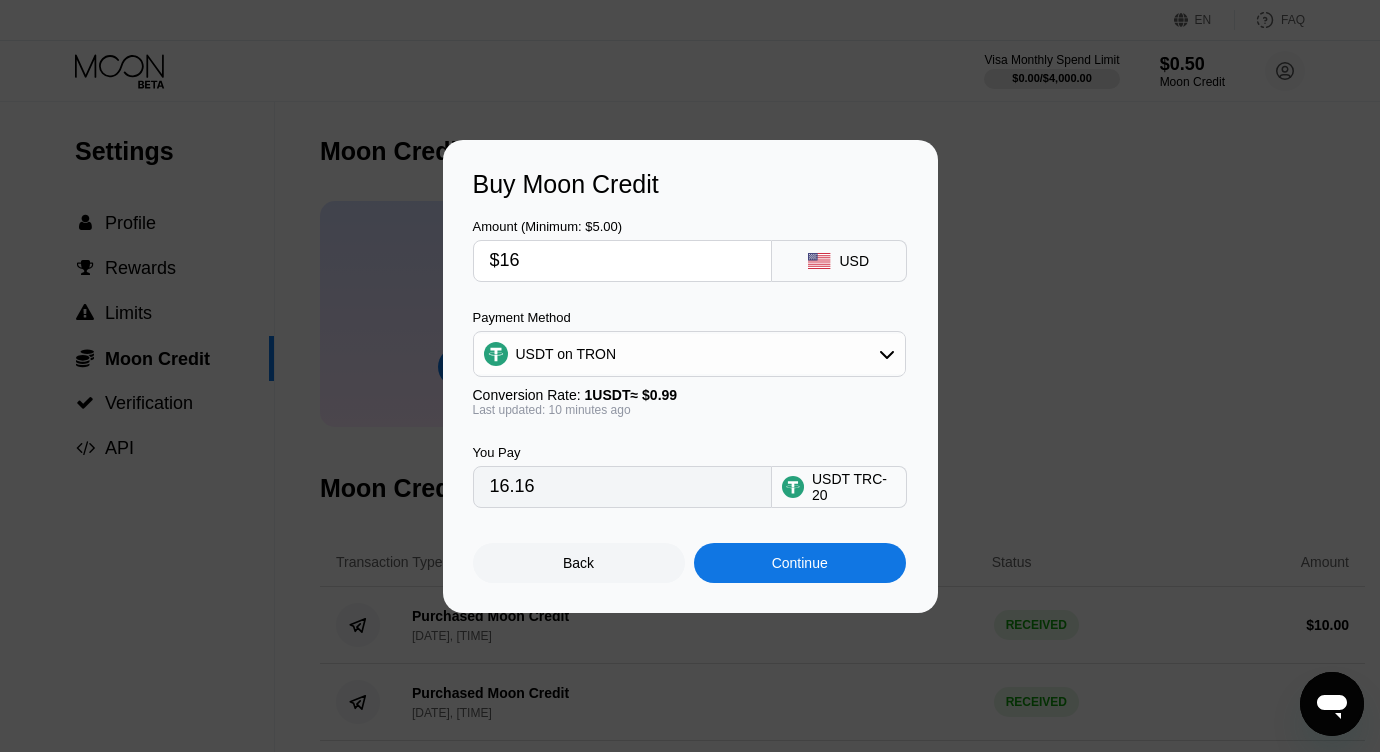 type on "$1" 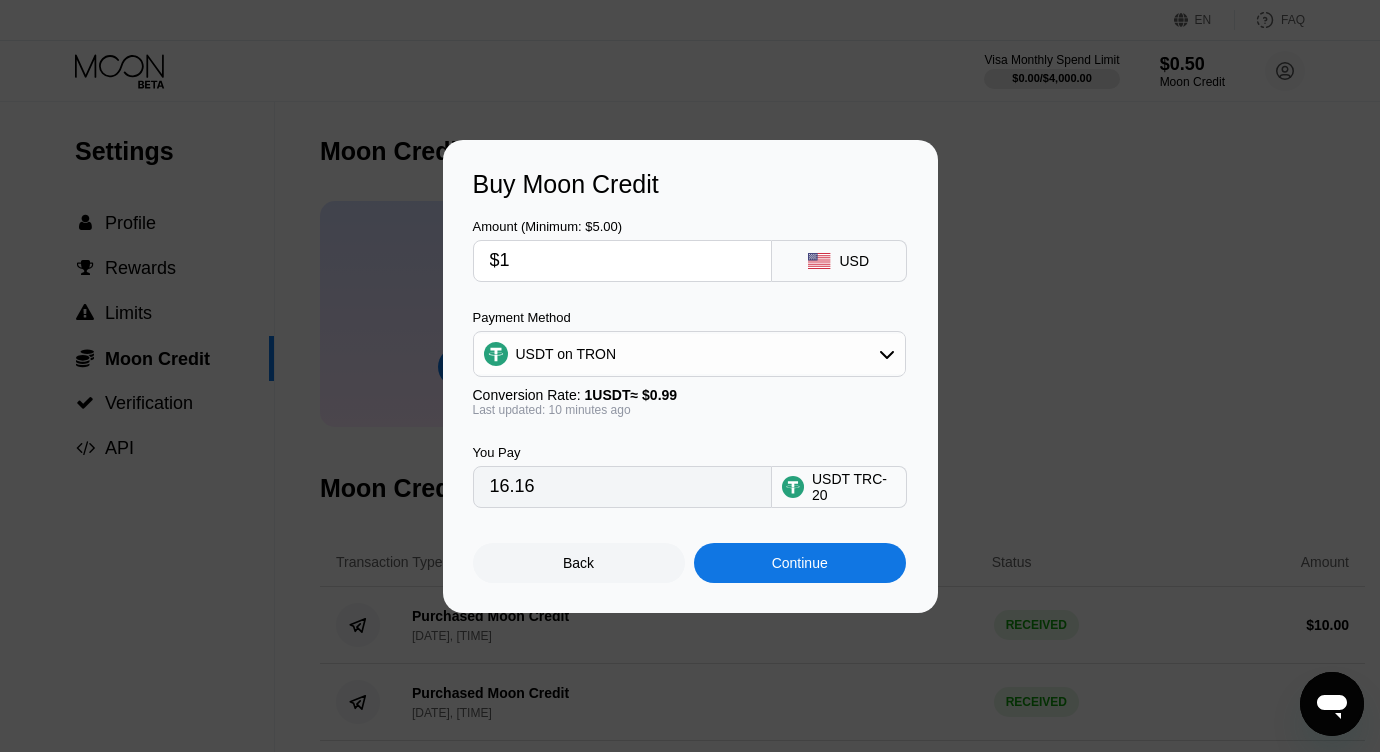 type on "1.01" 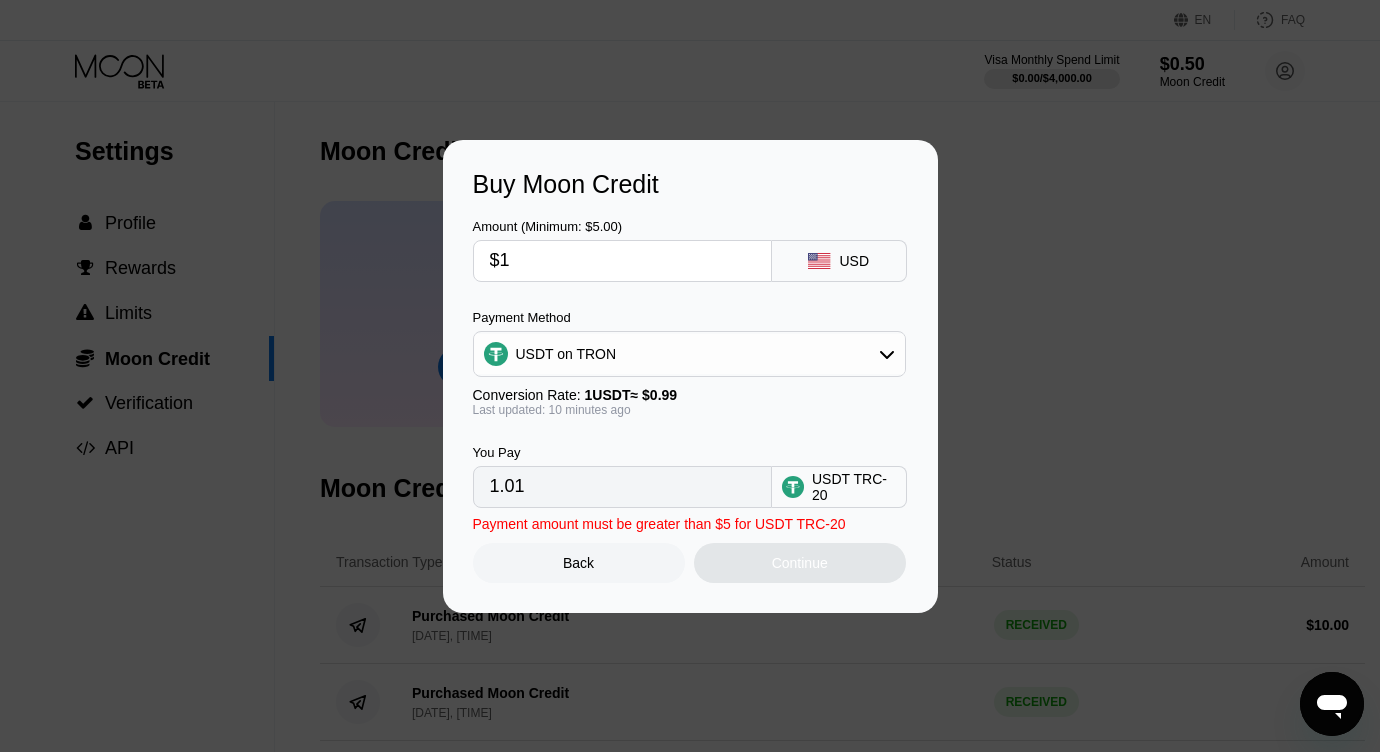 type 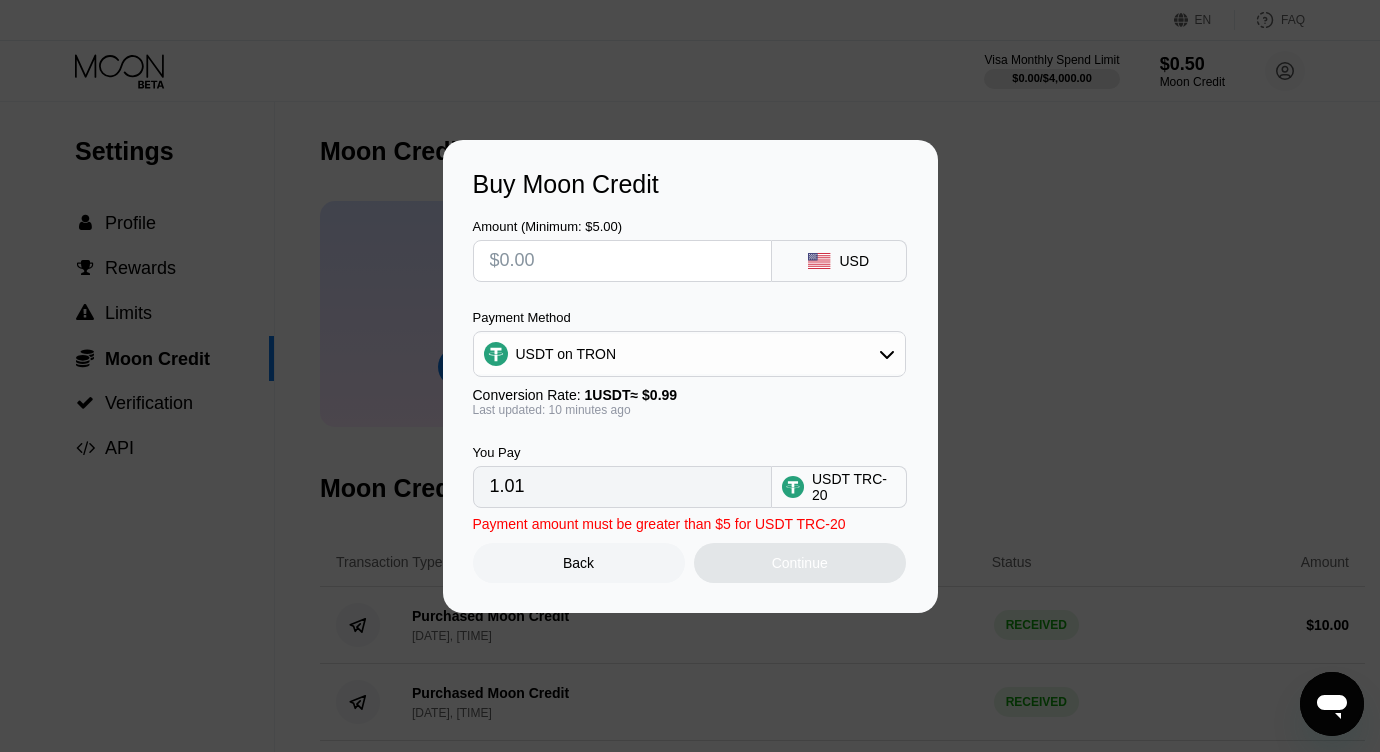 type on "0.00" 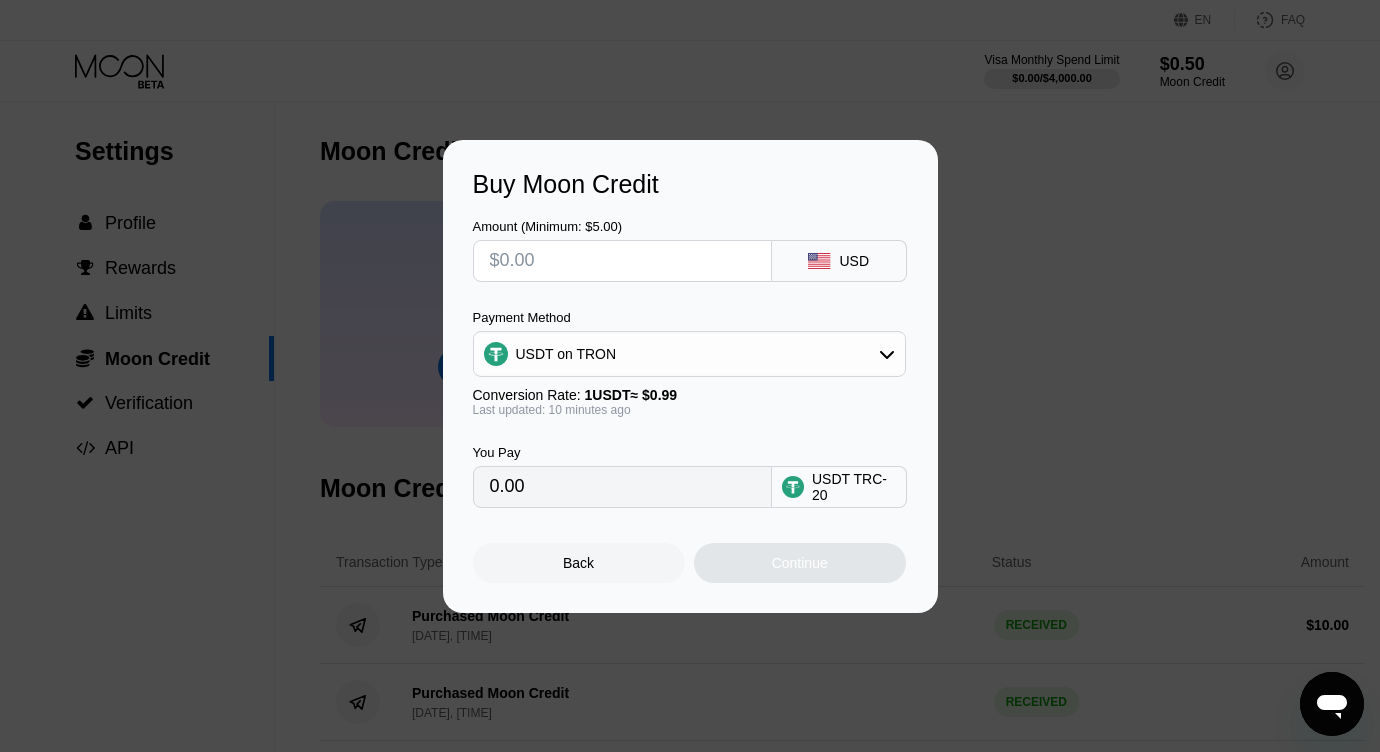 type on "$1" 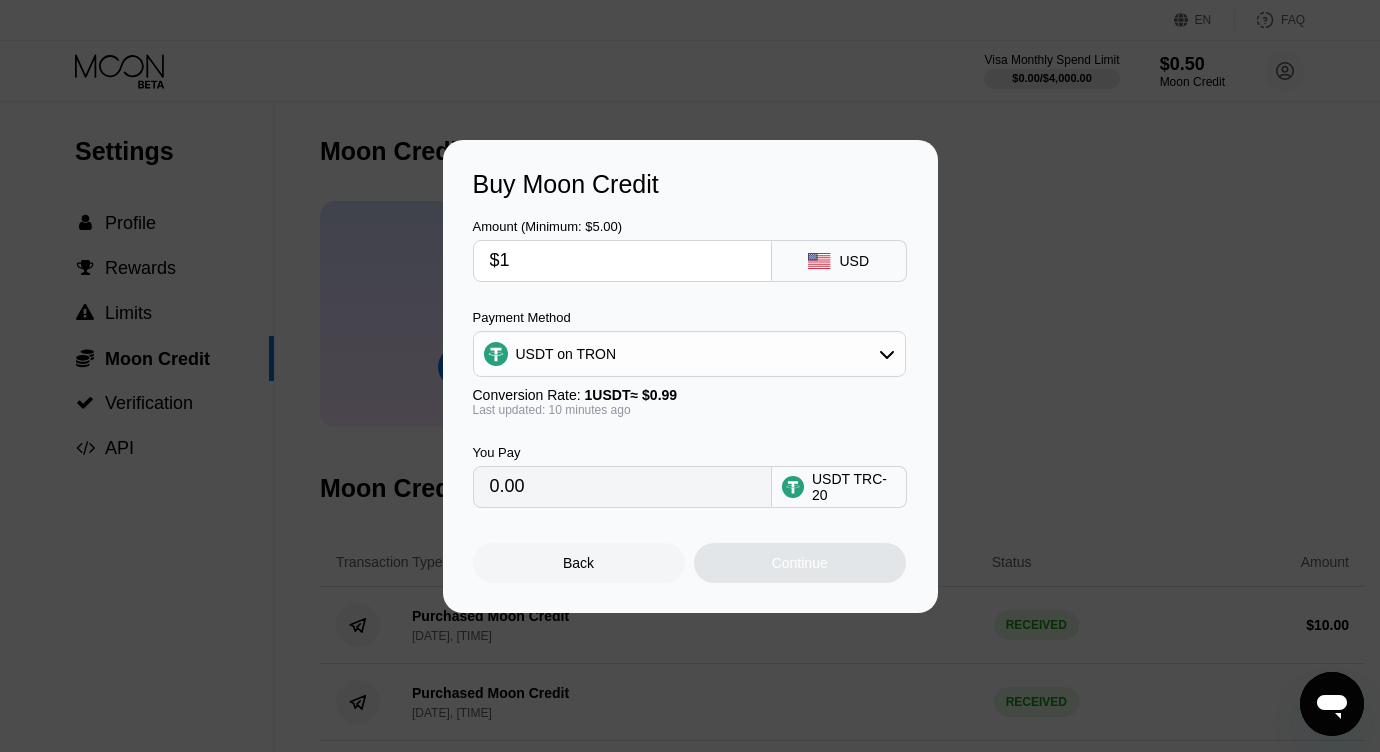 type on "1.01" 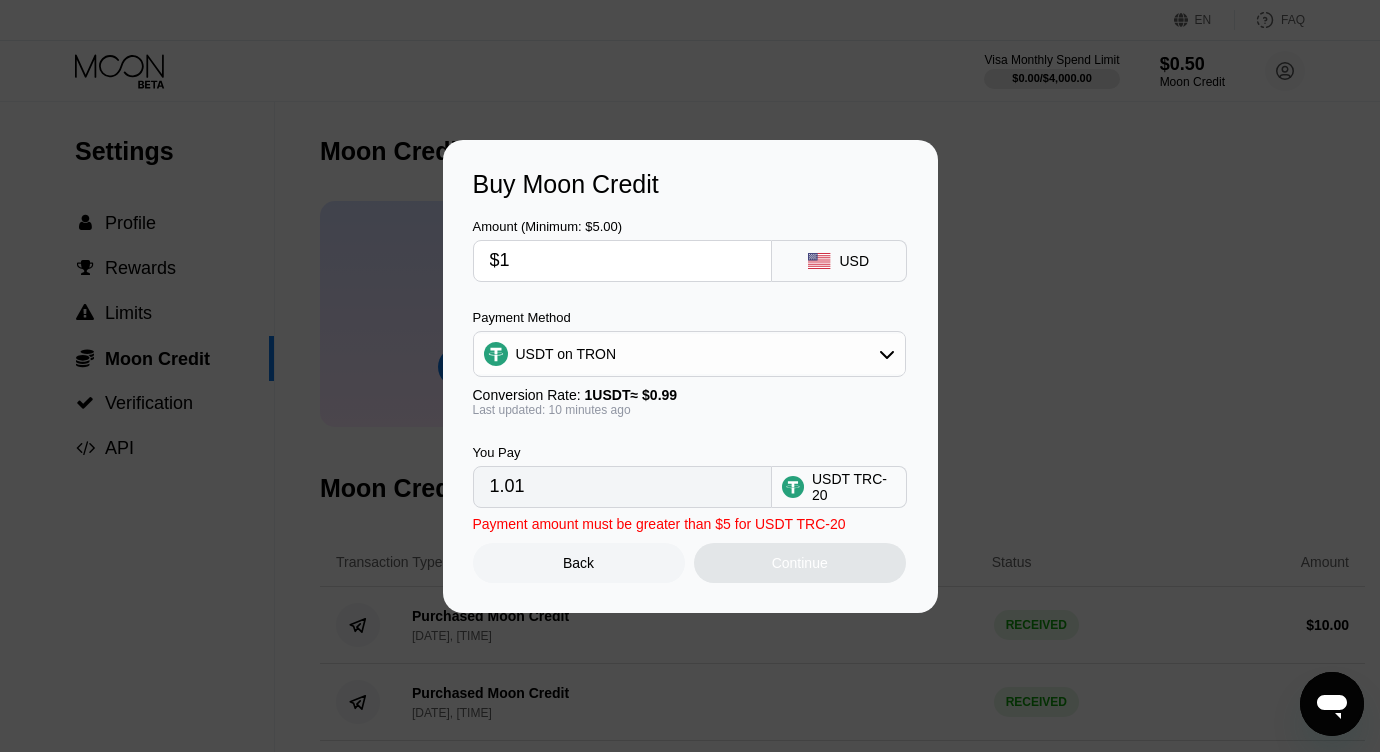 type on "$15" 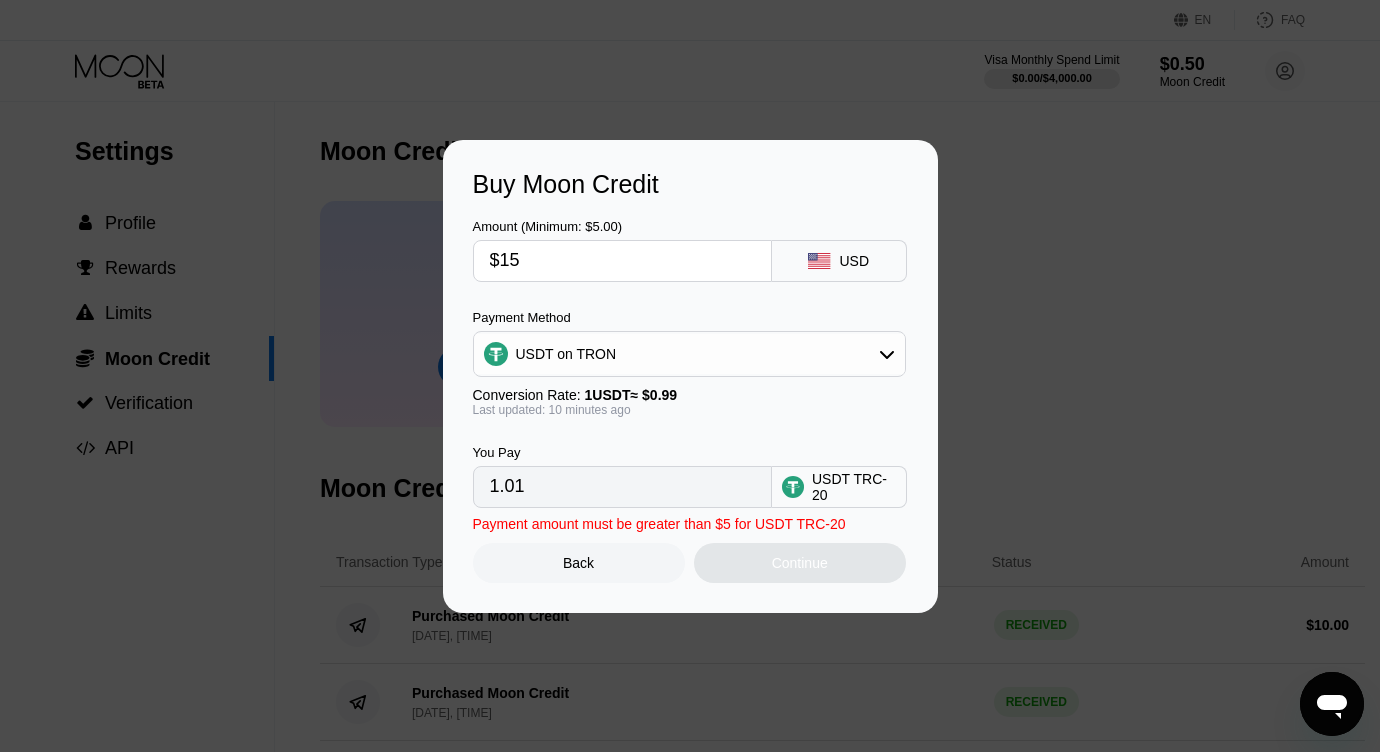 type on "15.15" 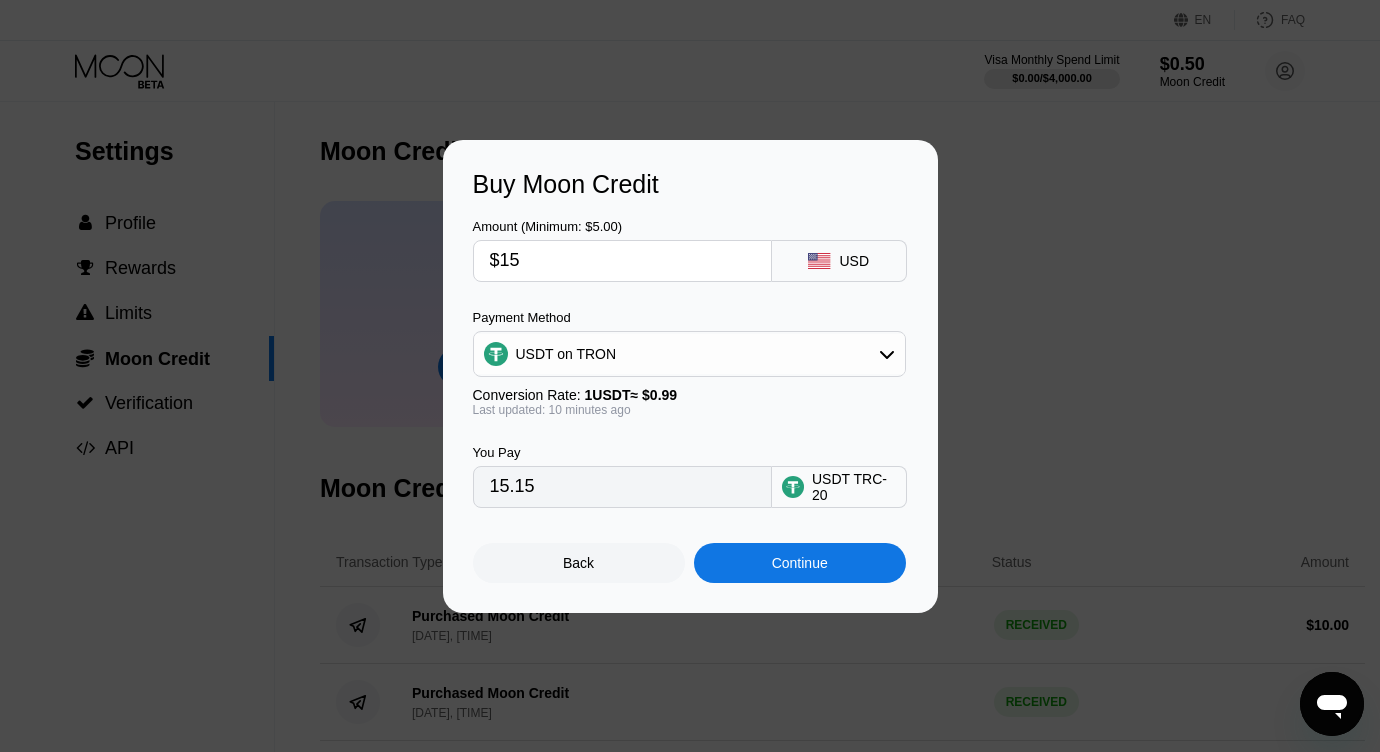 type on "$1" 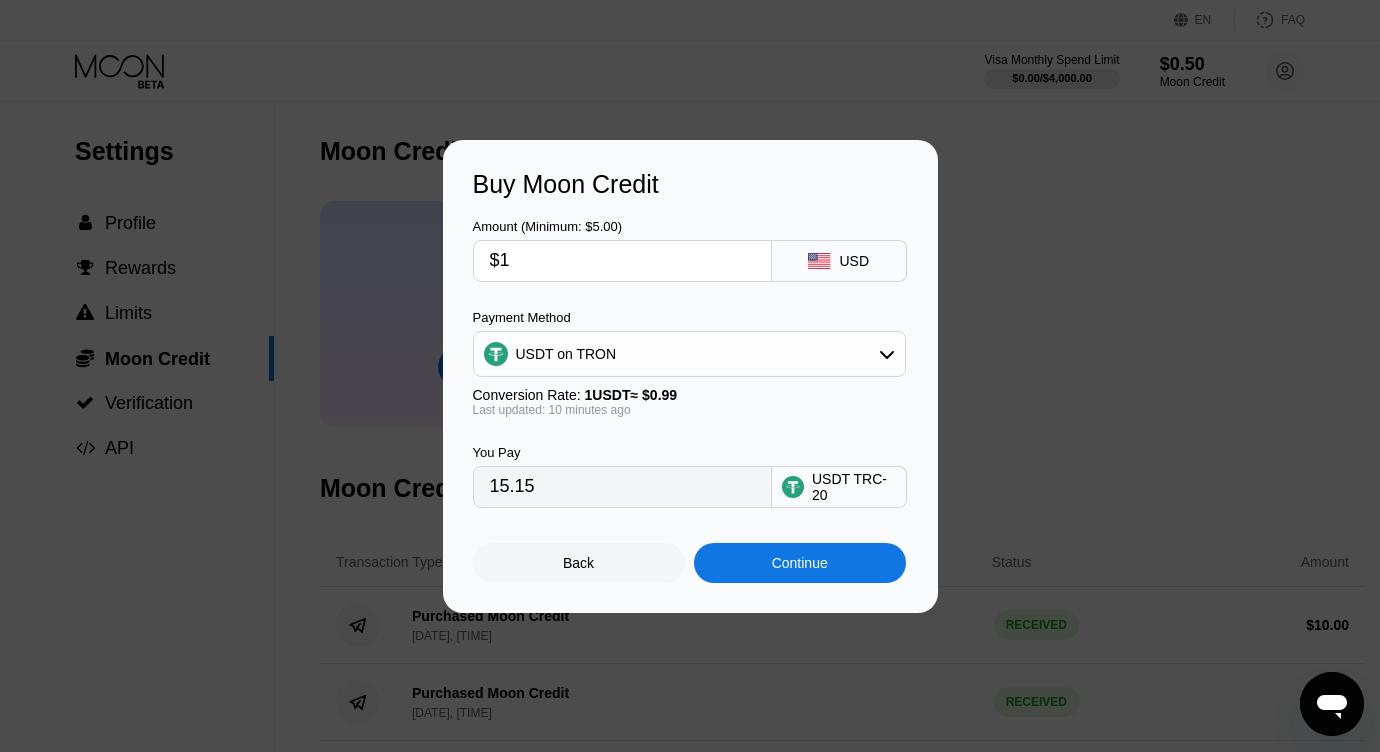 type on "1.01" 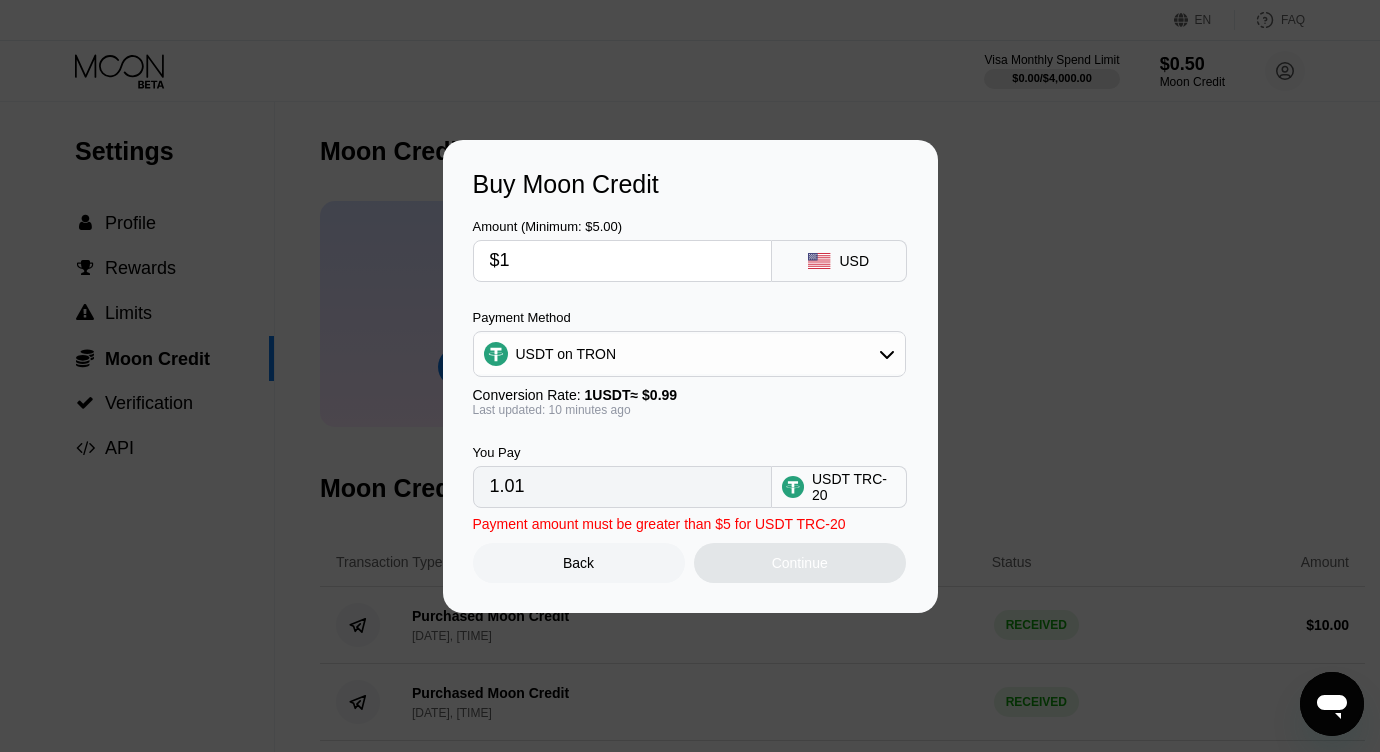 type on "$14" 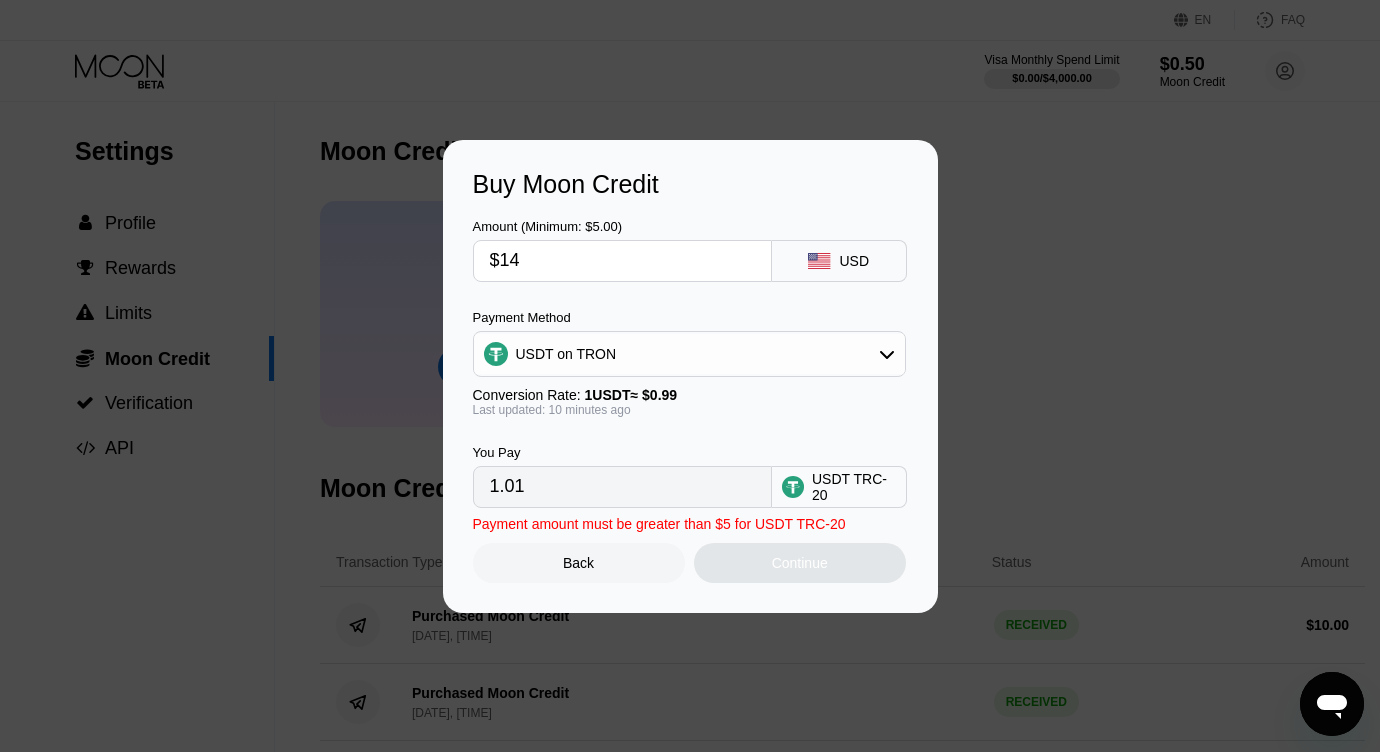 type on "14.14" 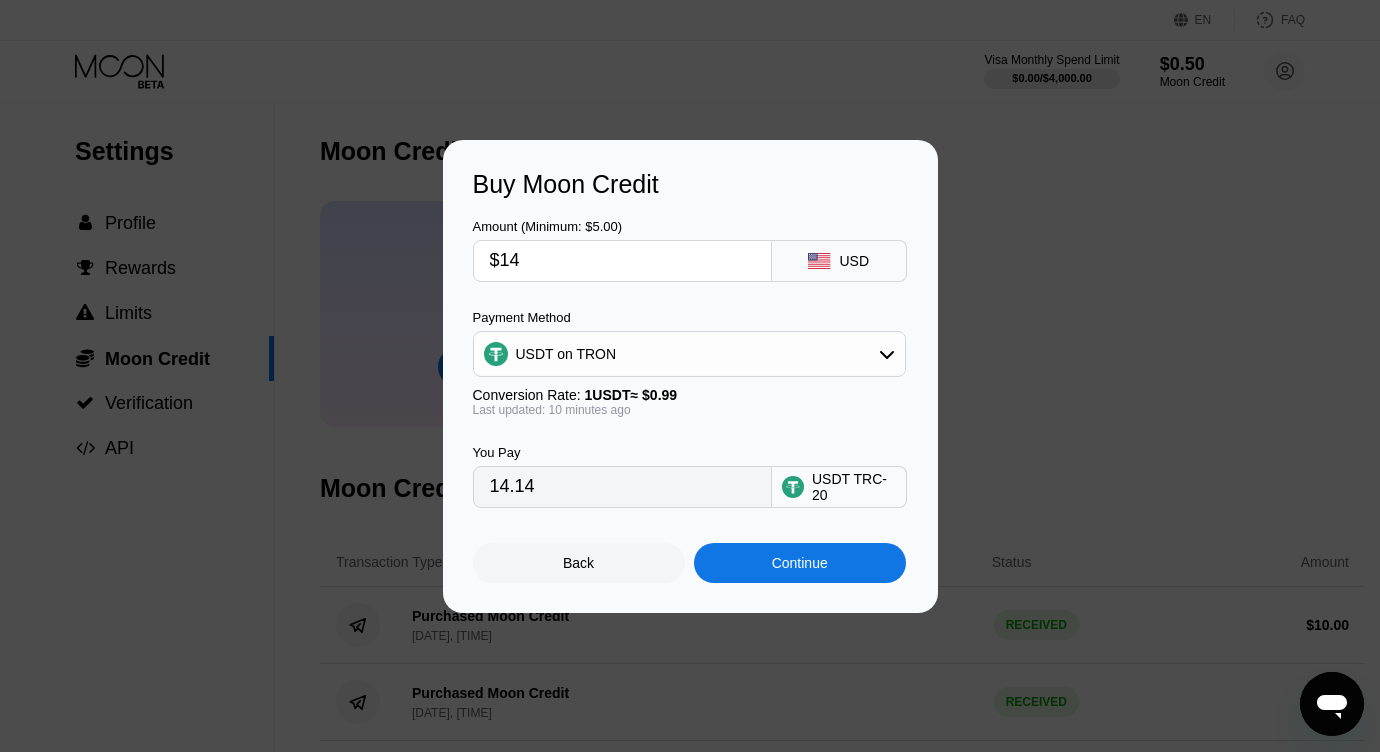 type on "$1" 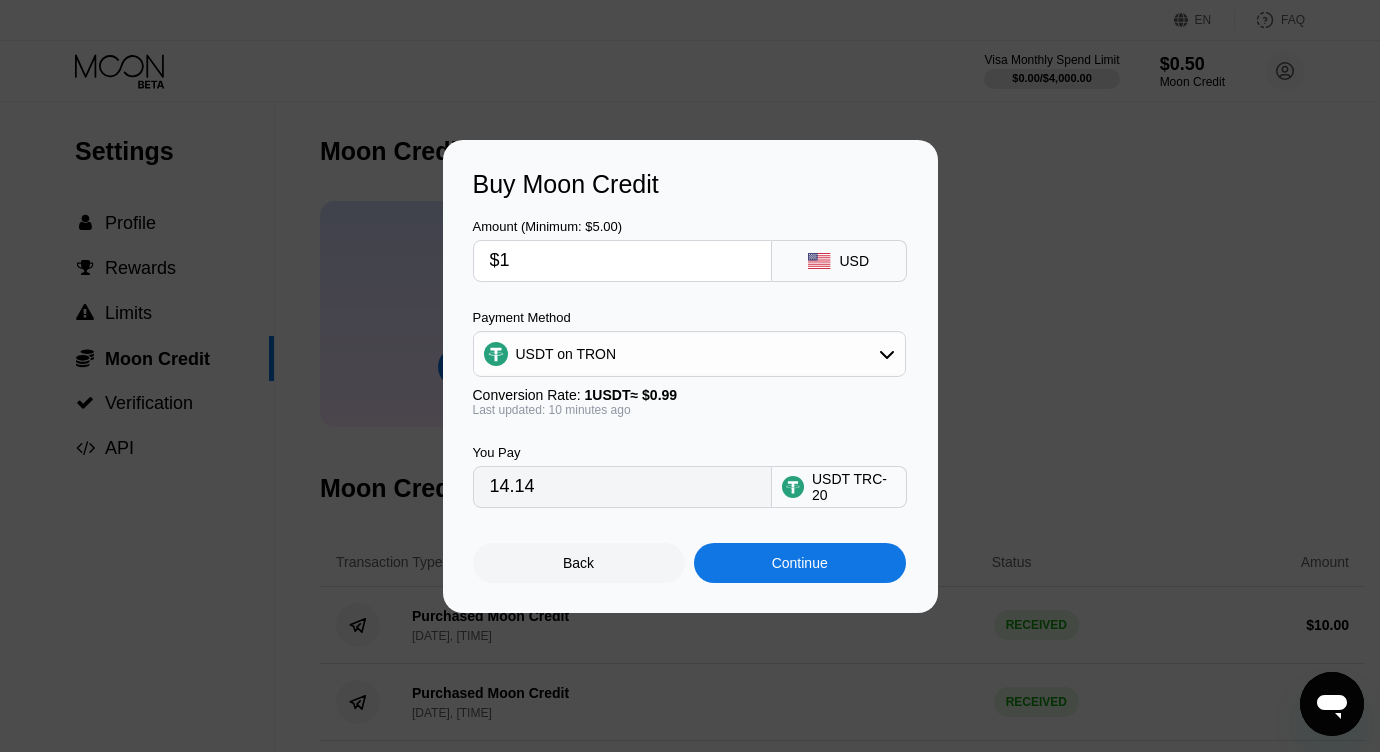 type on "1.01" 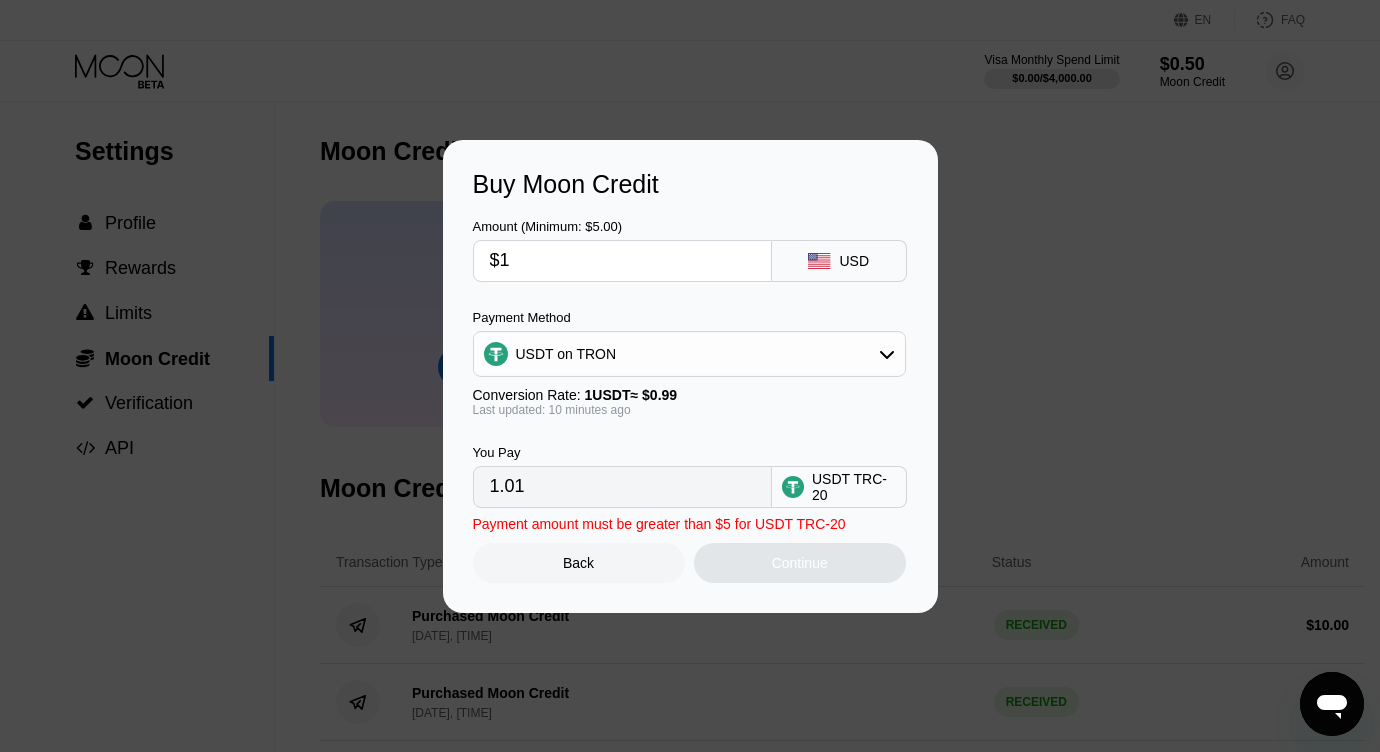 type on "$15" 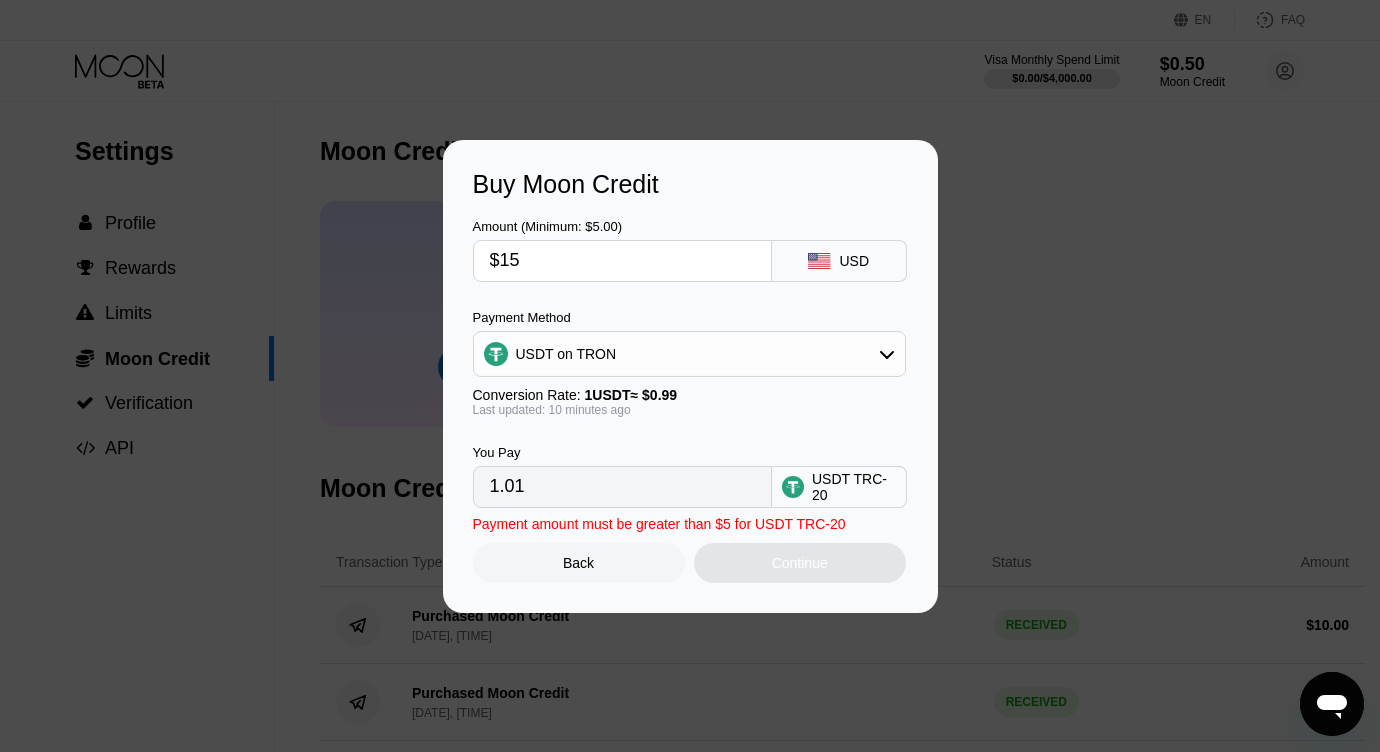type on "15.15" 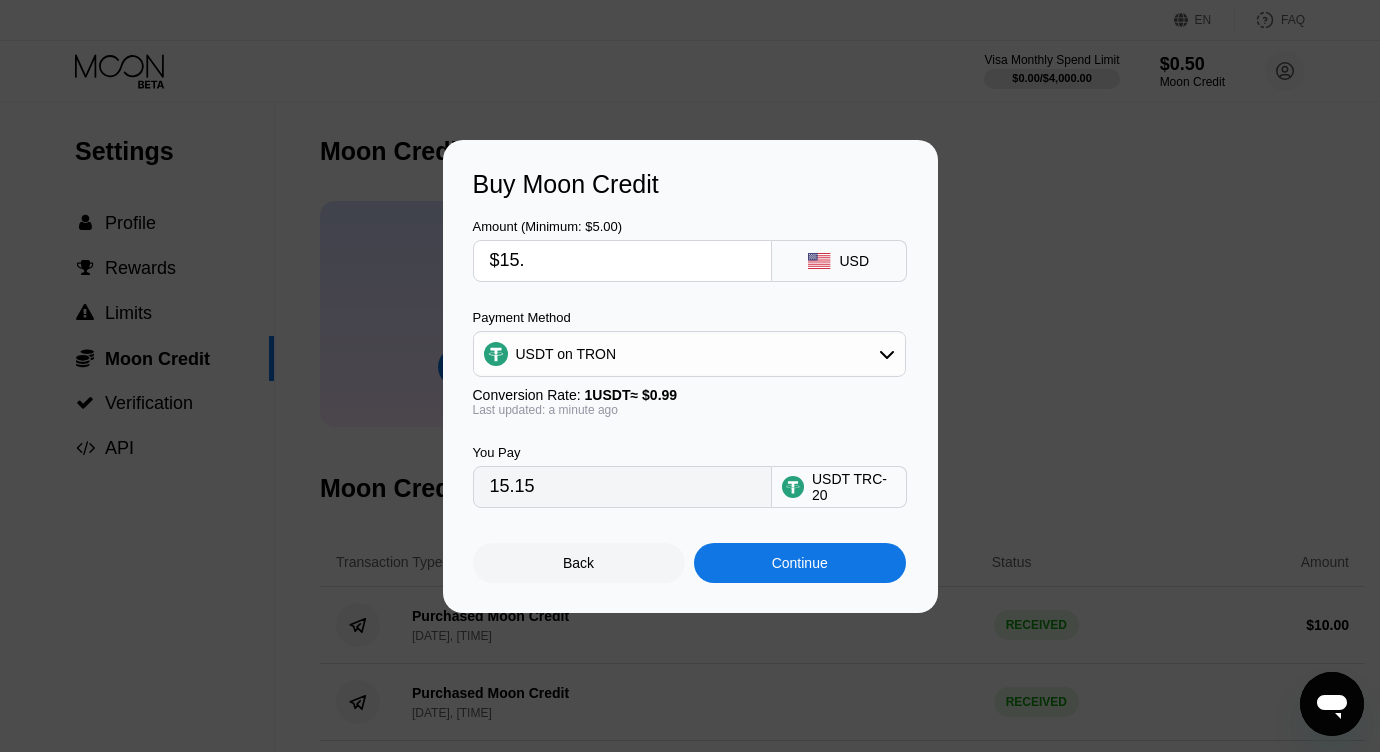 type on "$15.3" 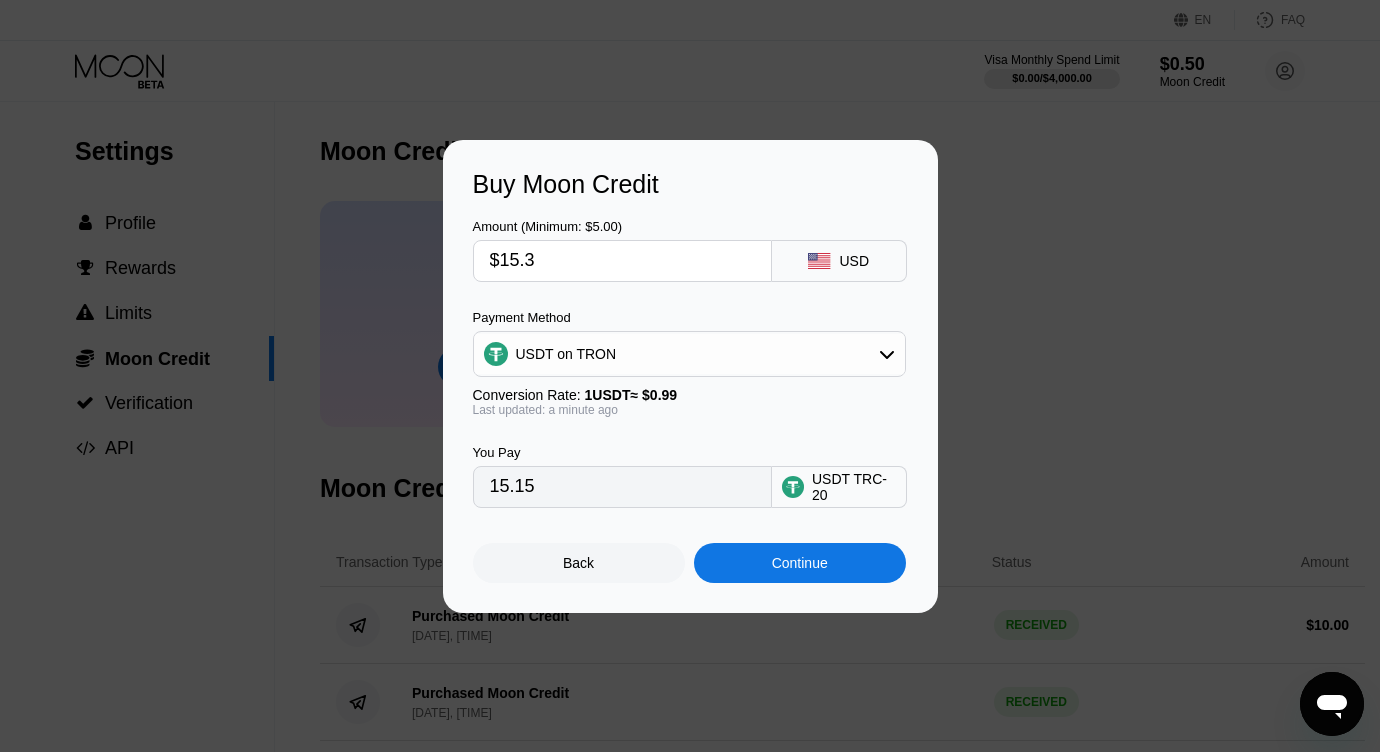 type on "15.45" 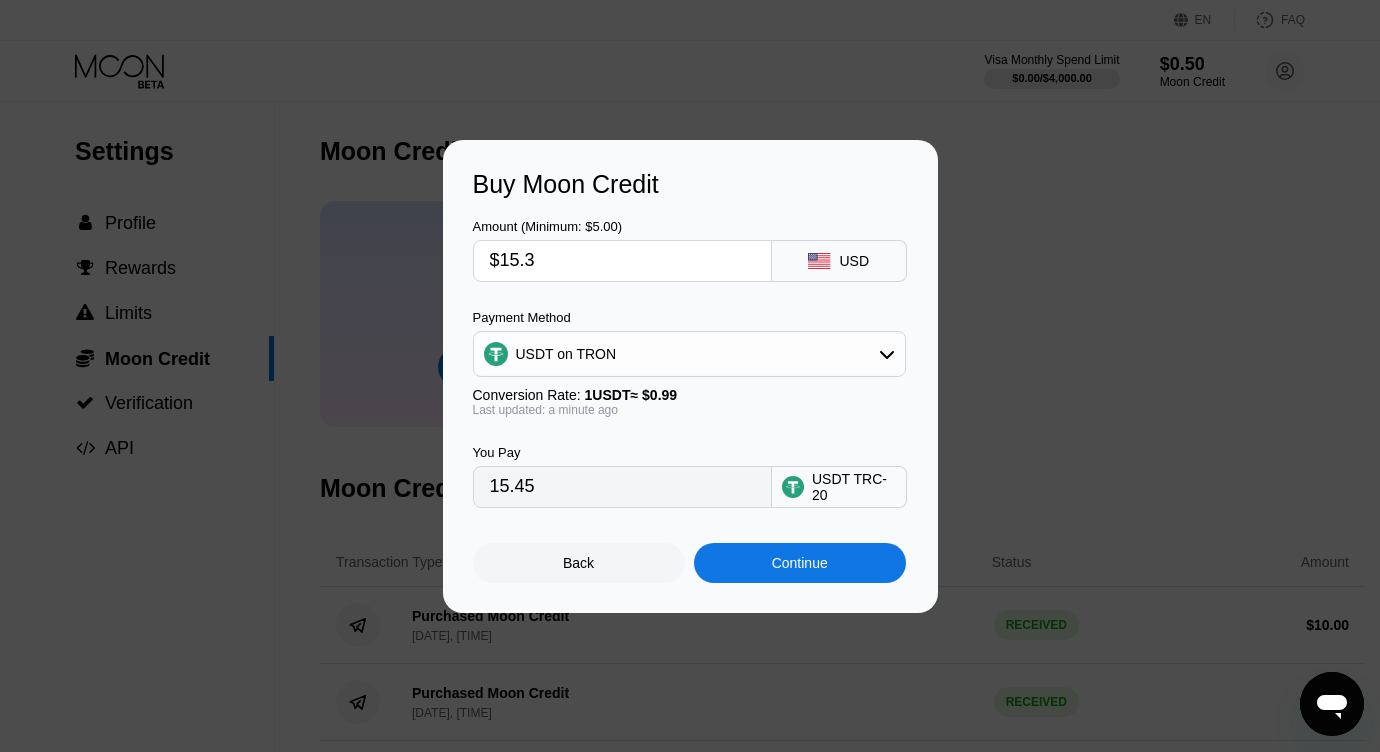 type on "$15." 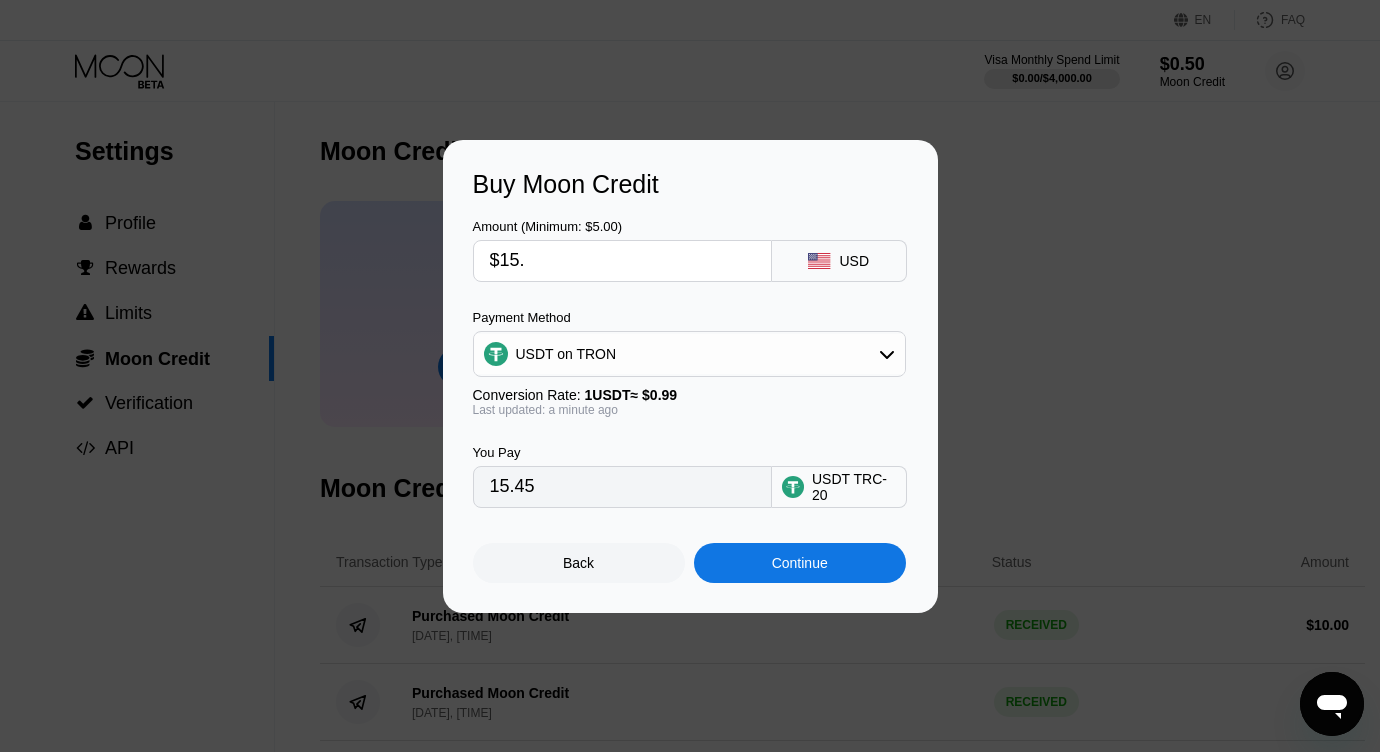 type on "15.15" 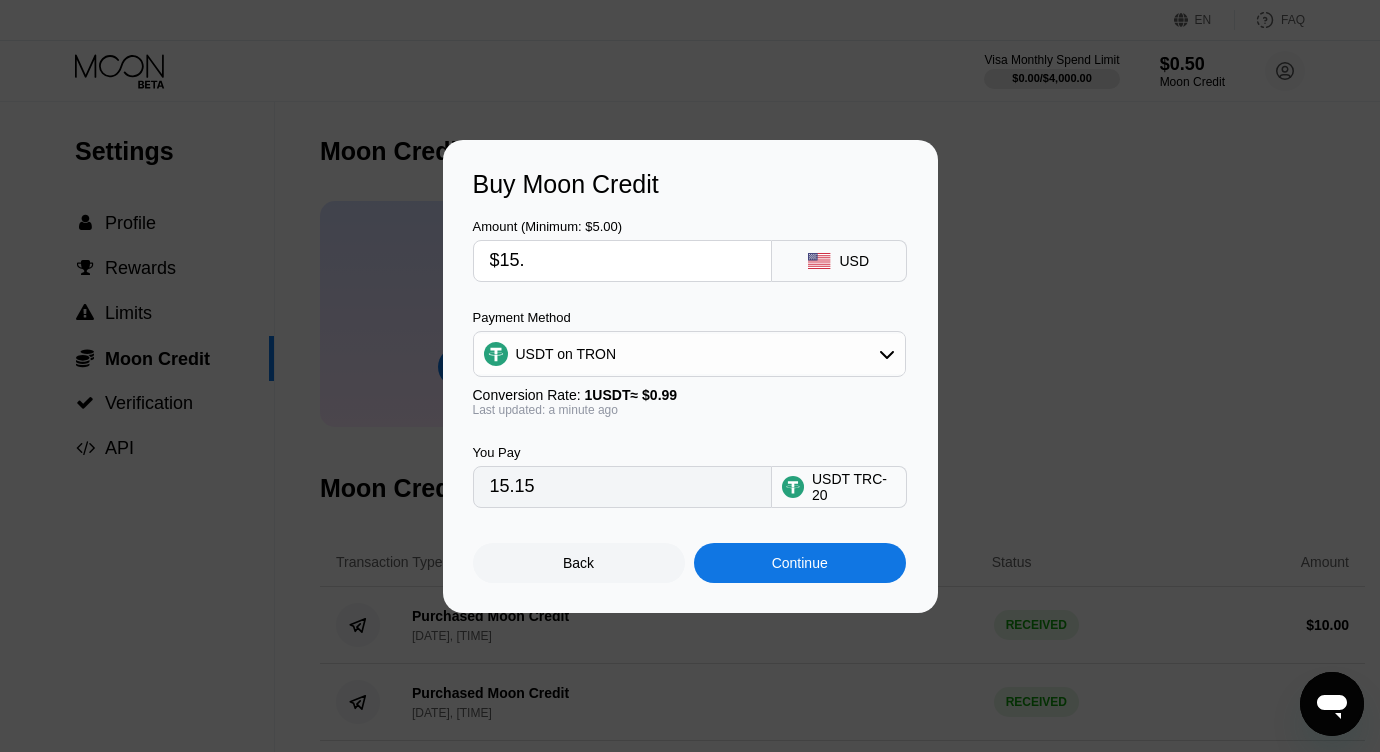type on "$15.4" 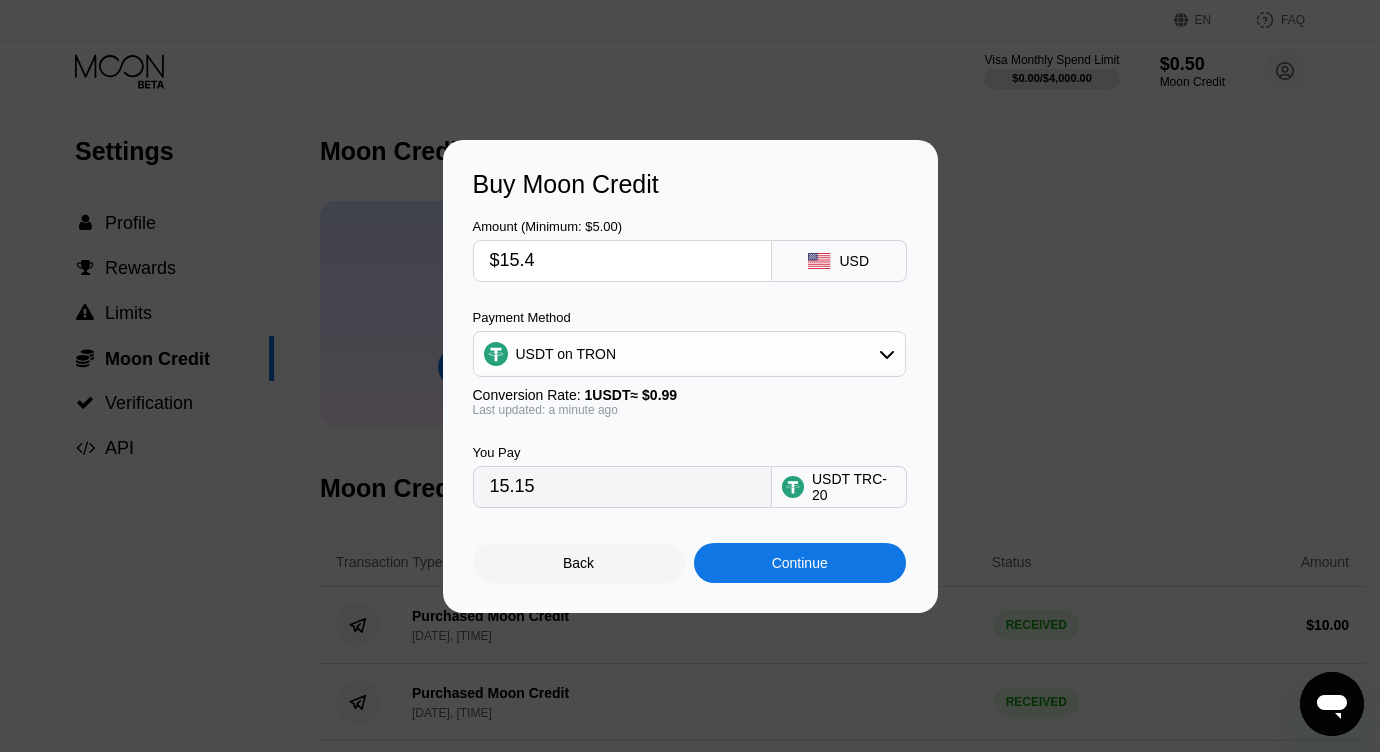 type on "15.56" 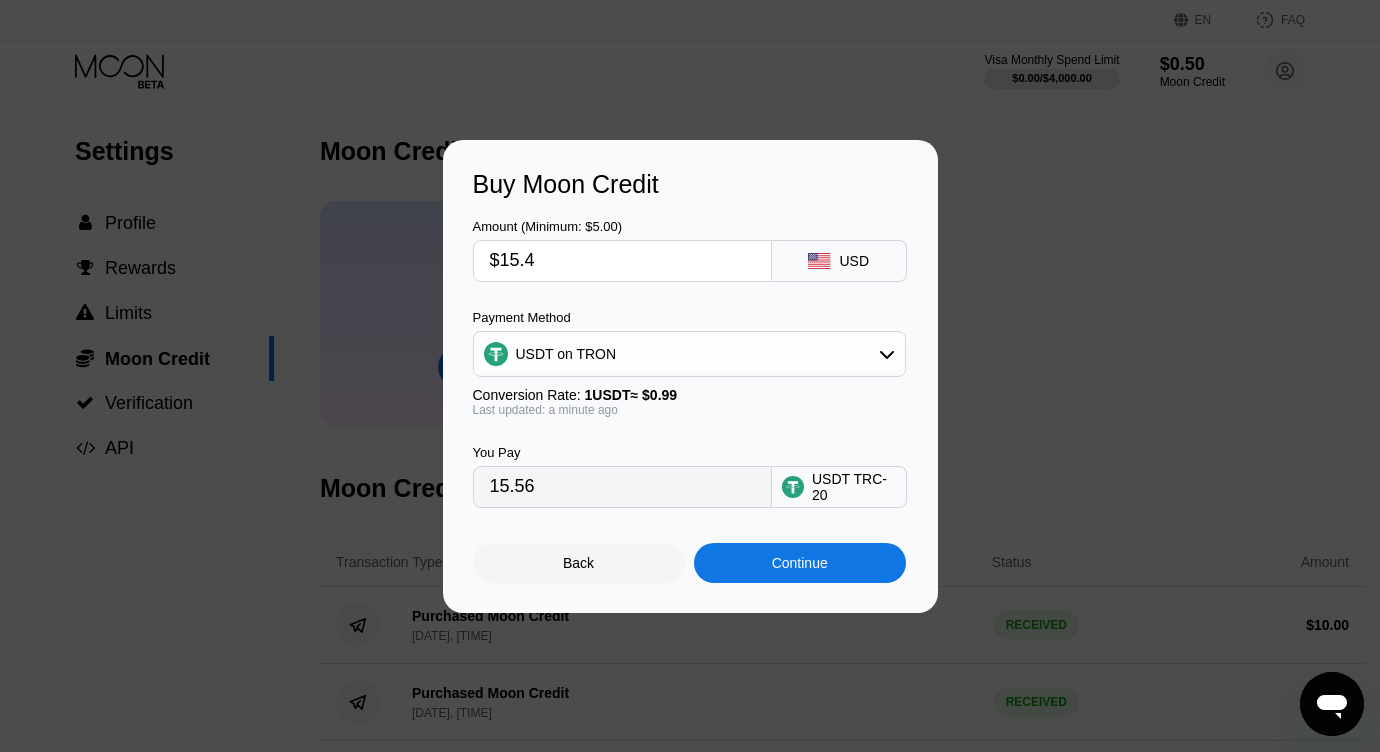 type on "$15." 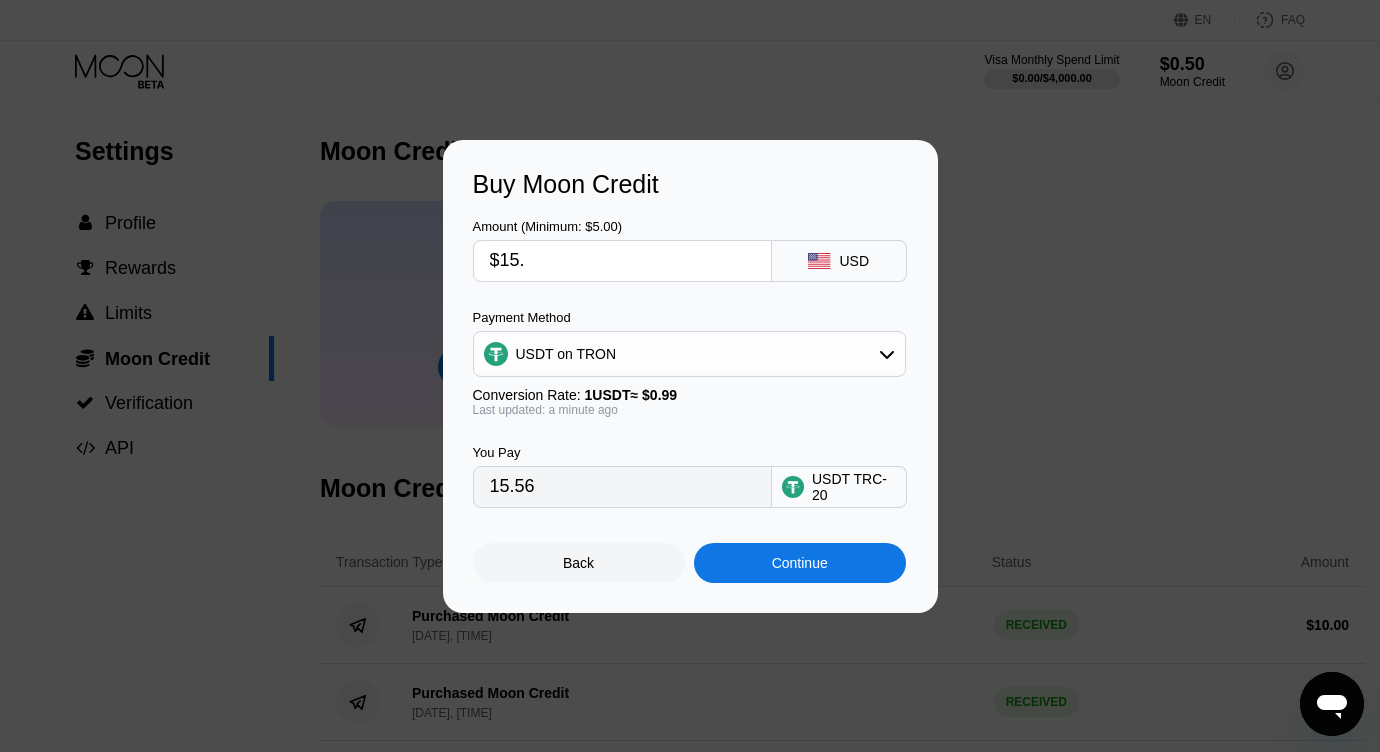 type on "15.15" 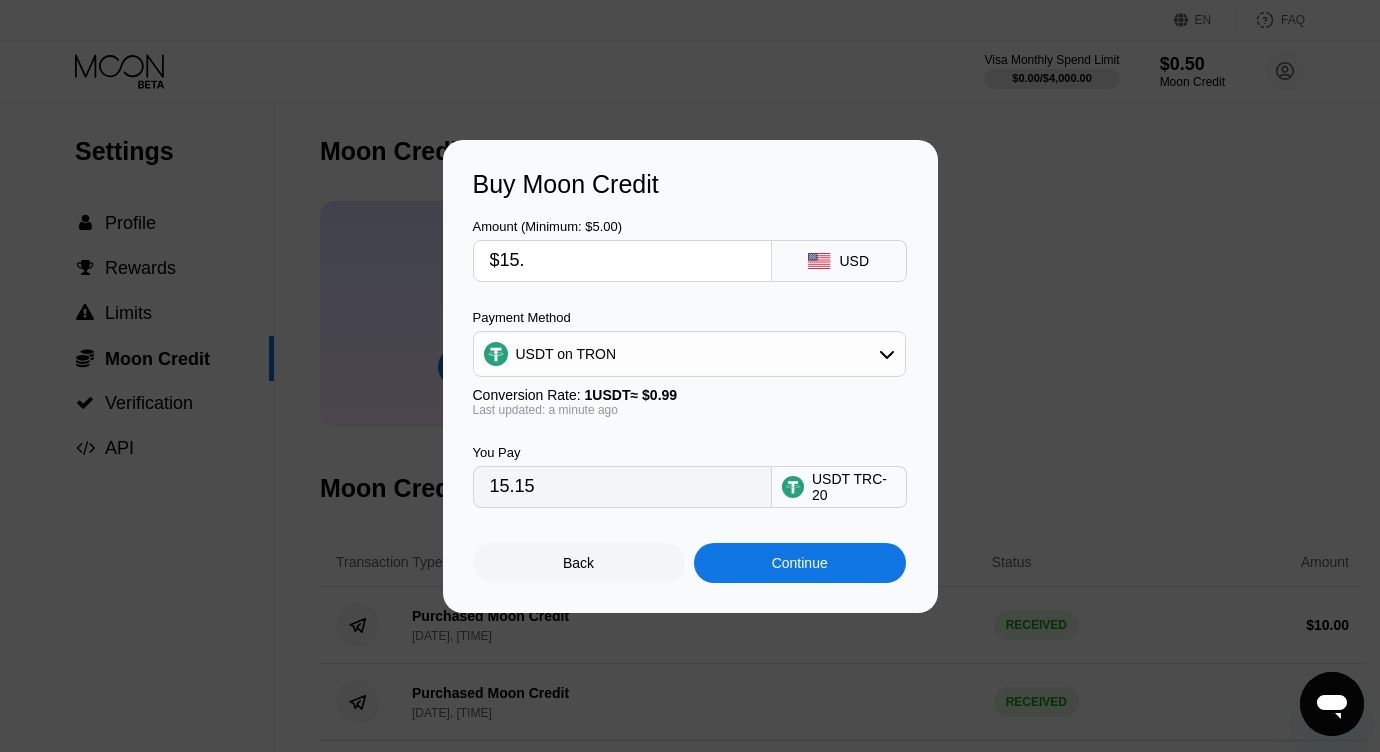 type on "$15.5" 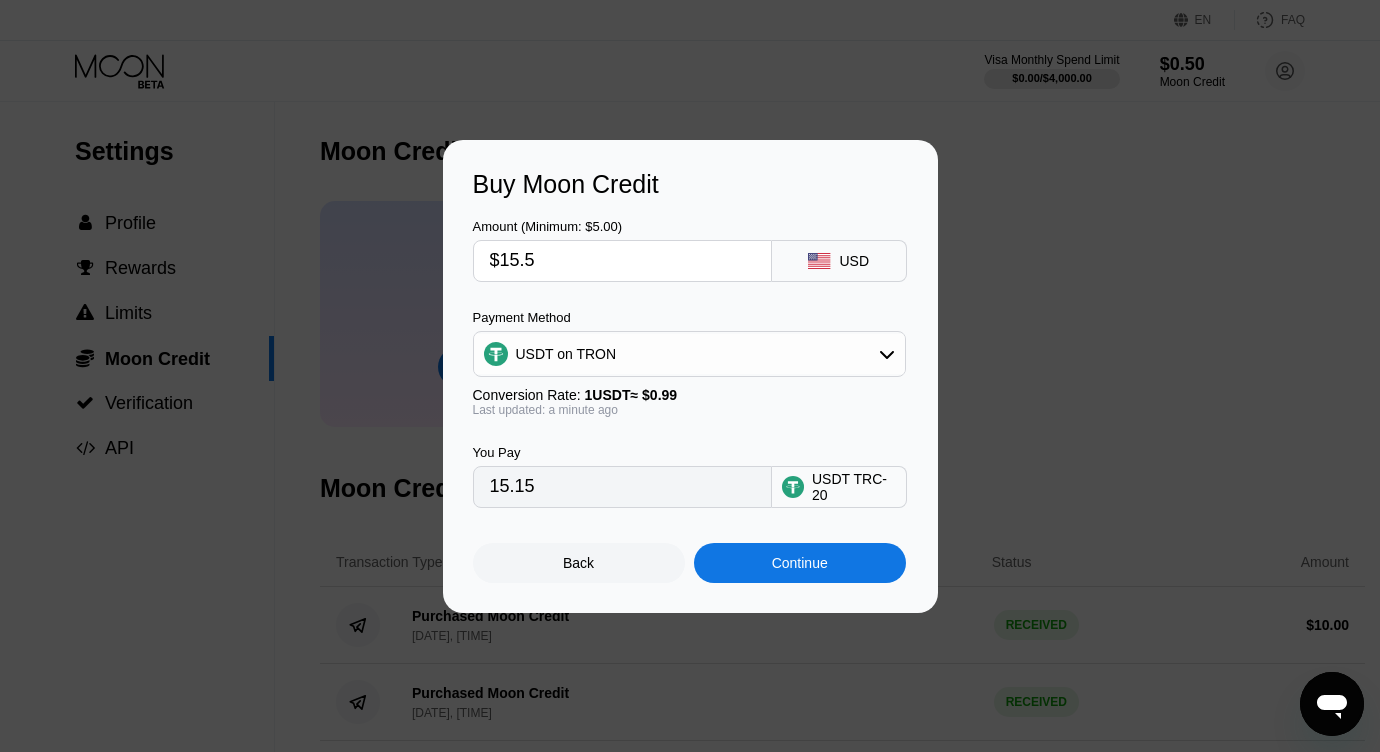 type on "15.66" 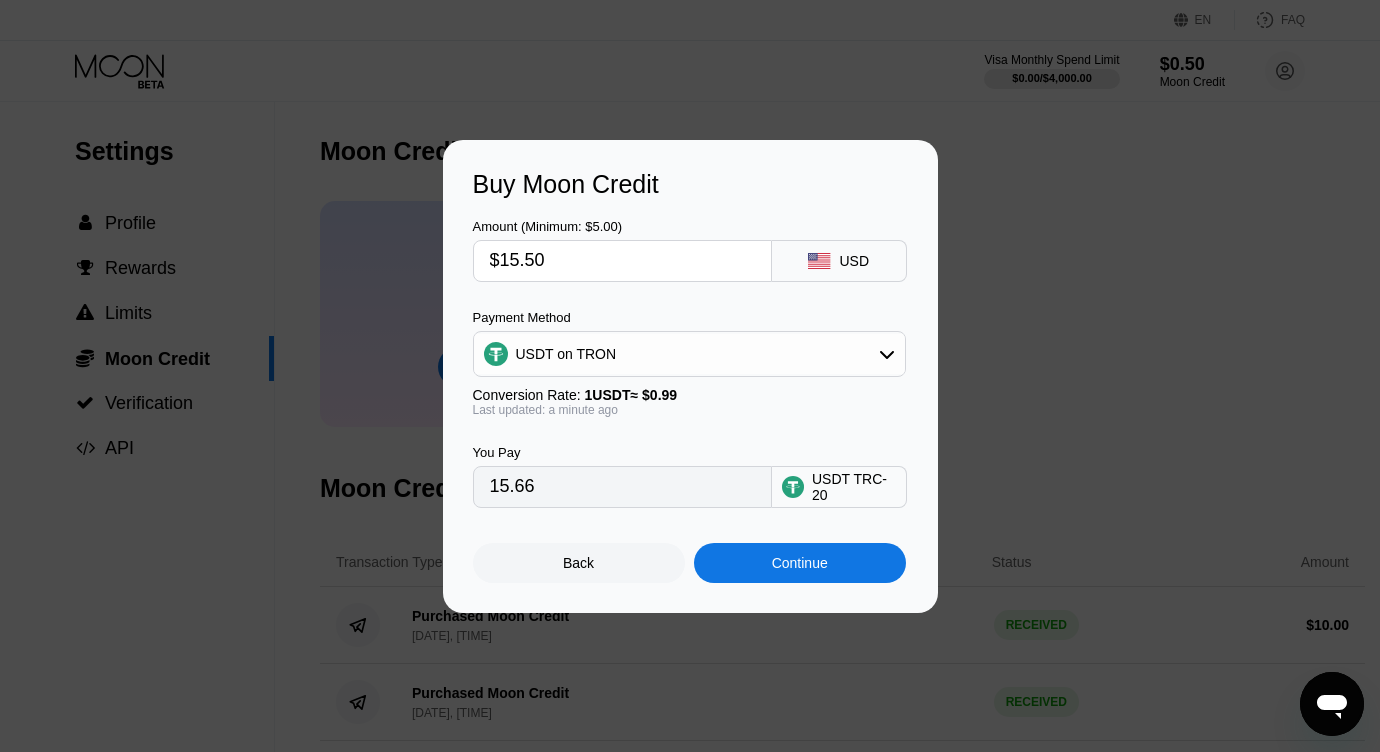 type on "$15.50" 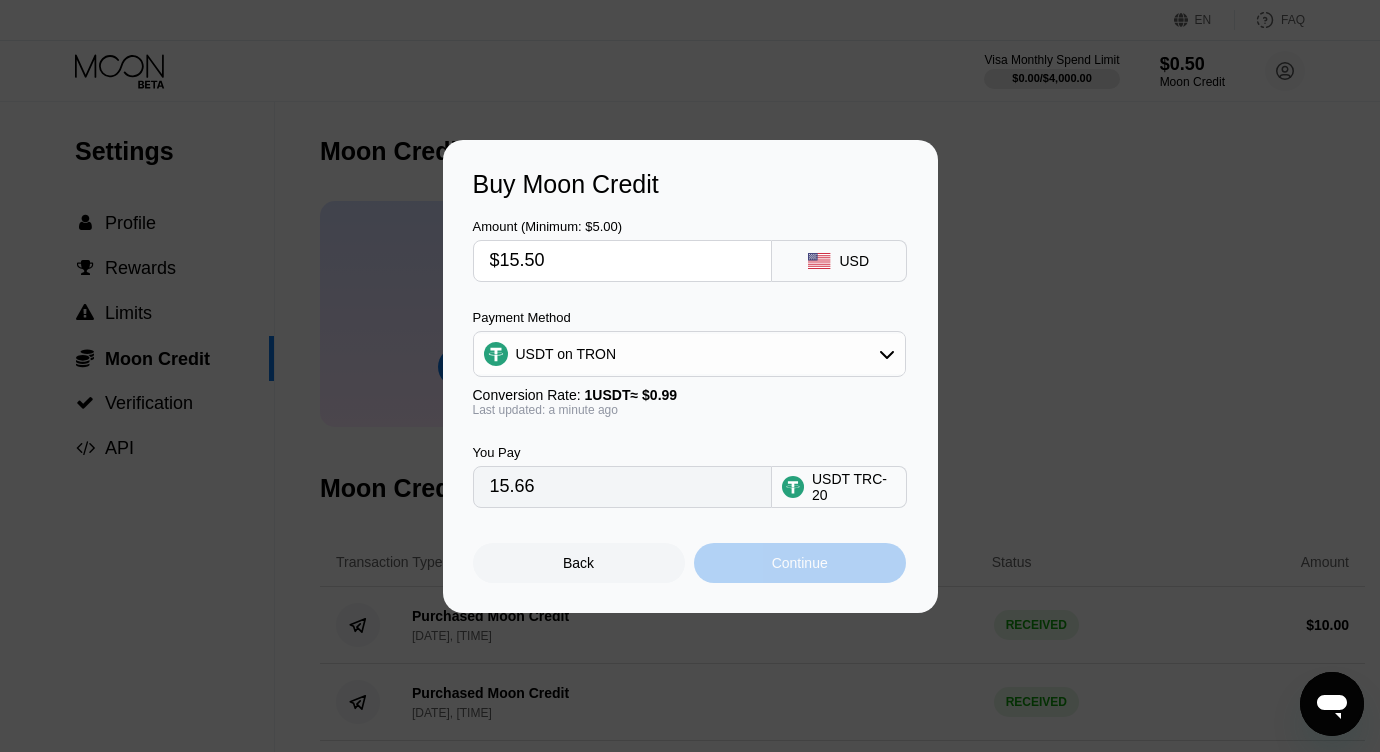 click on "Continue" at bounding box center (800, 563) 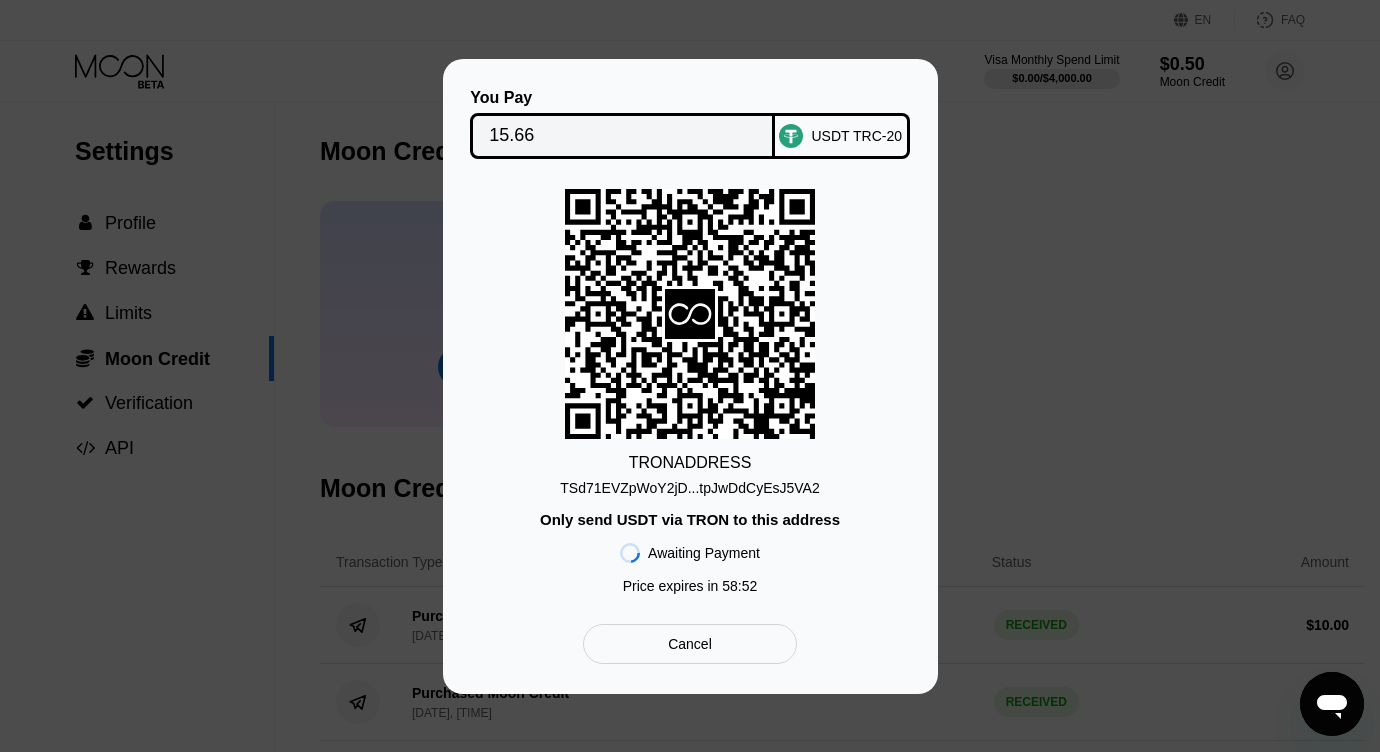 click on "TSd71EVZpWoY2jD...tpJwDdCyEsJ5VA2" at bounding box center (689, 488) 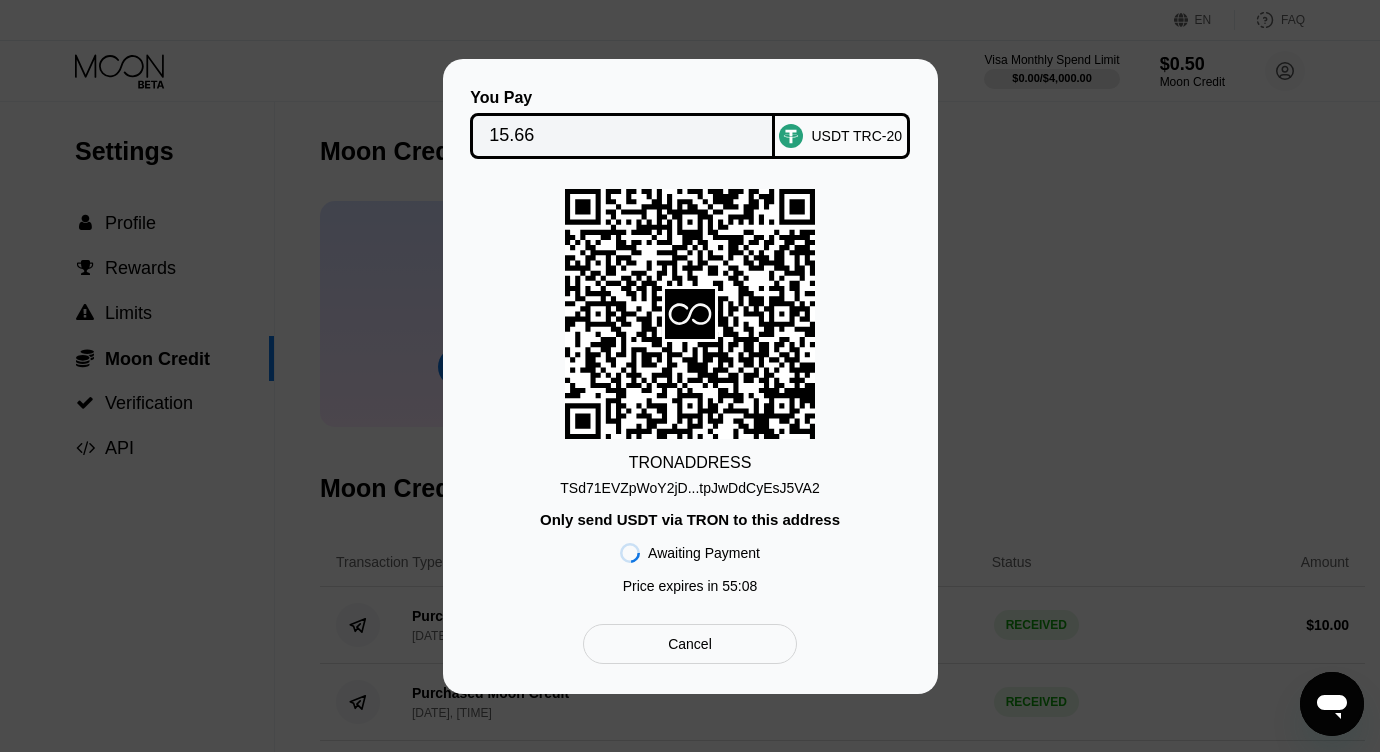 click on "15.66" at bounding box center [622, 136] 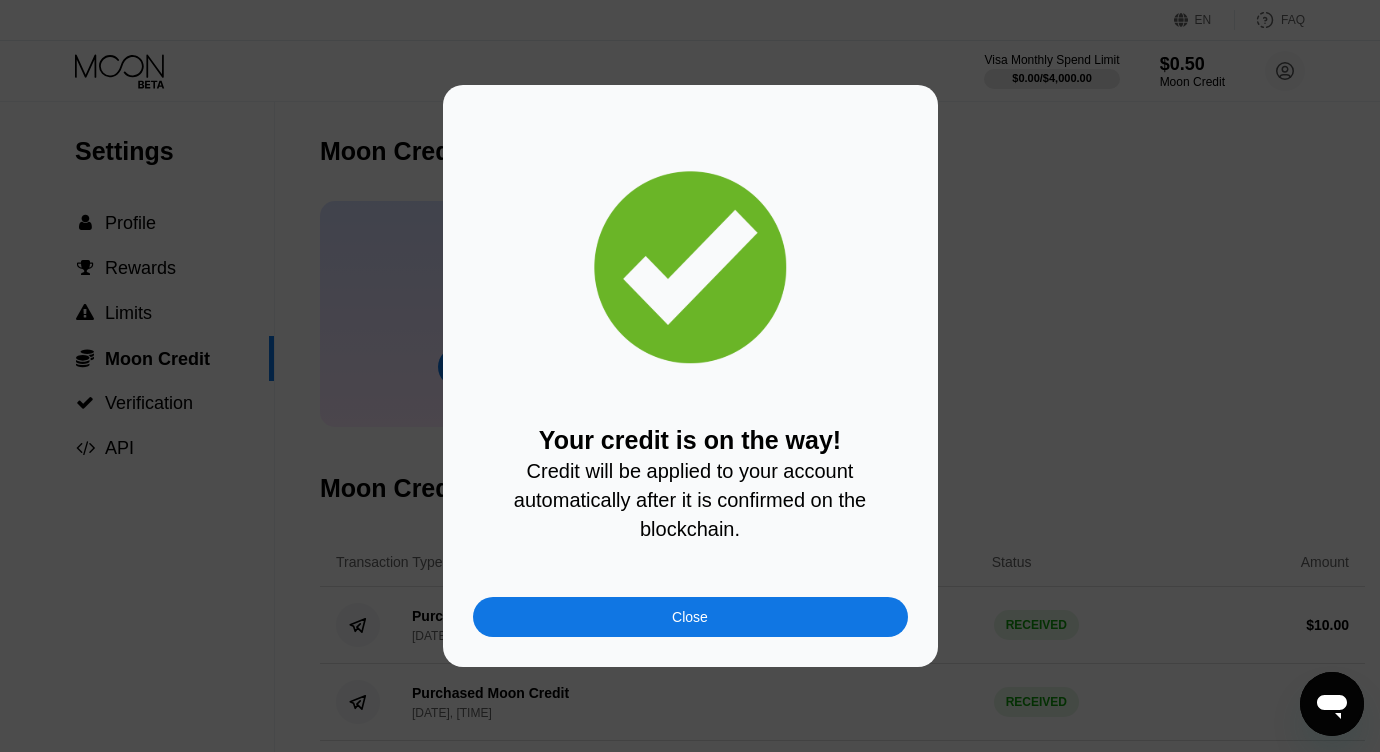 click on "Close" at bounding box center [690, 617] 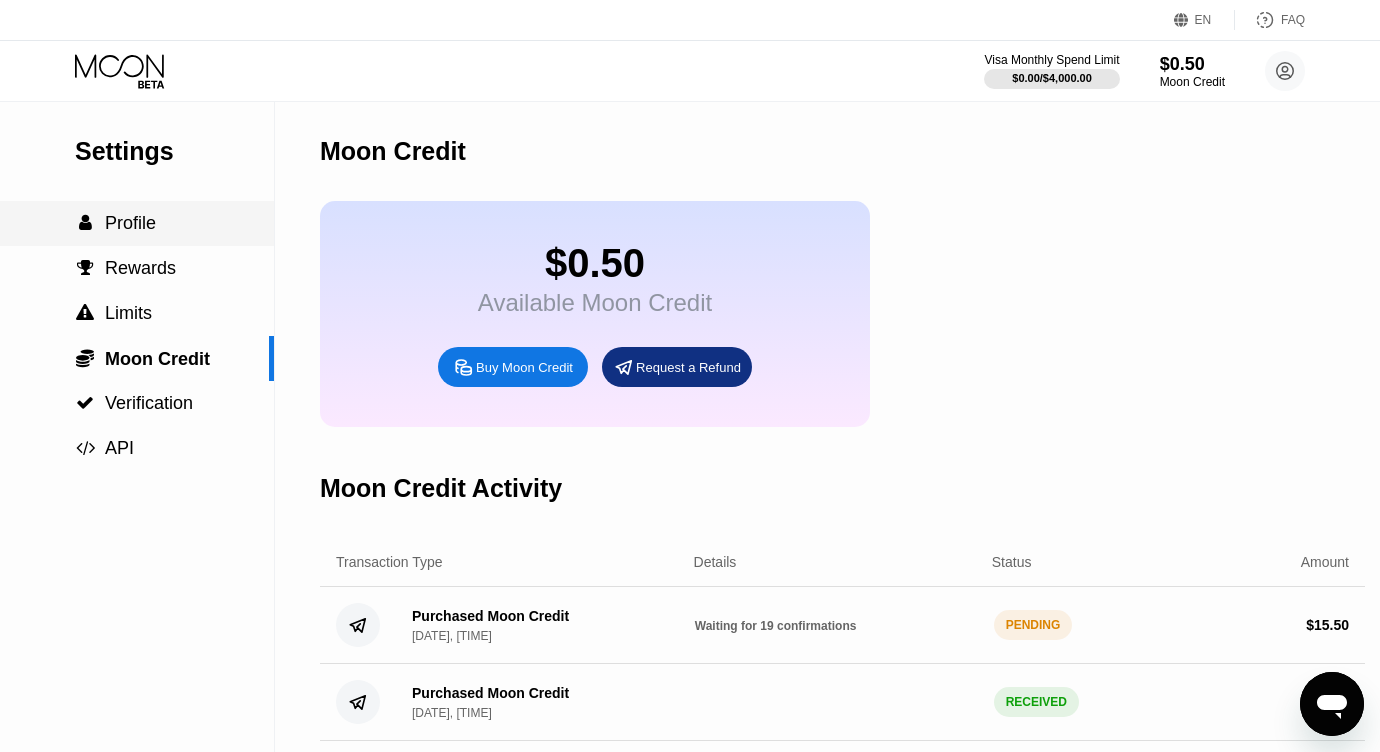 click on "Profile" at bounding box center (130, 223) 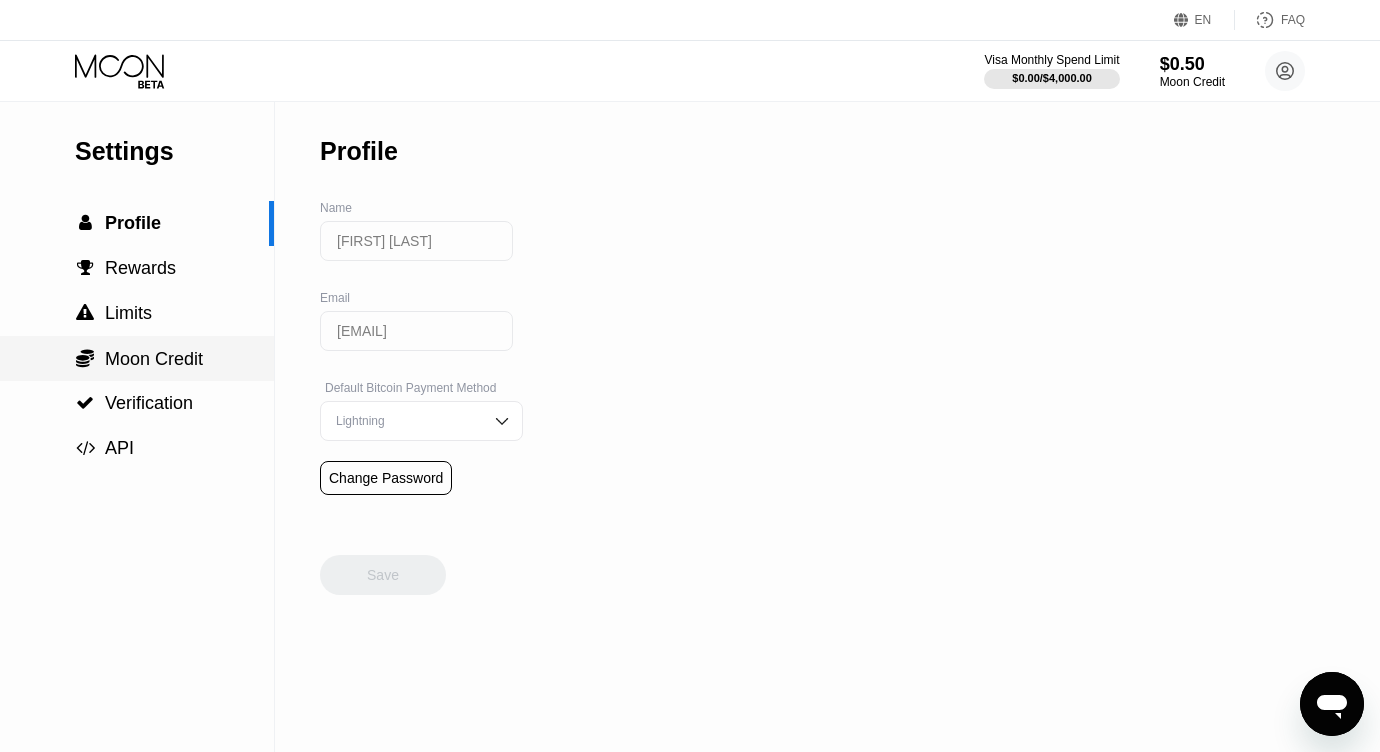 click on "Moon Credit" at bounding box center [154, 359] 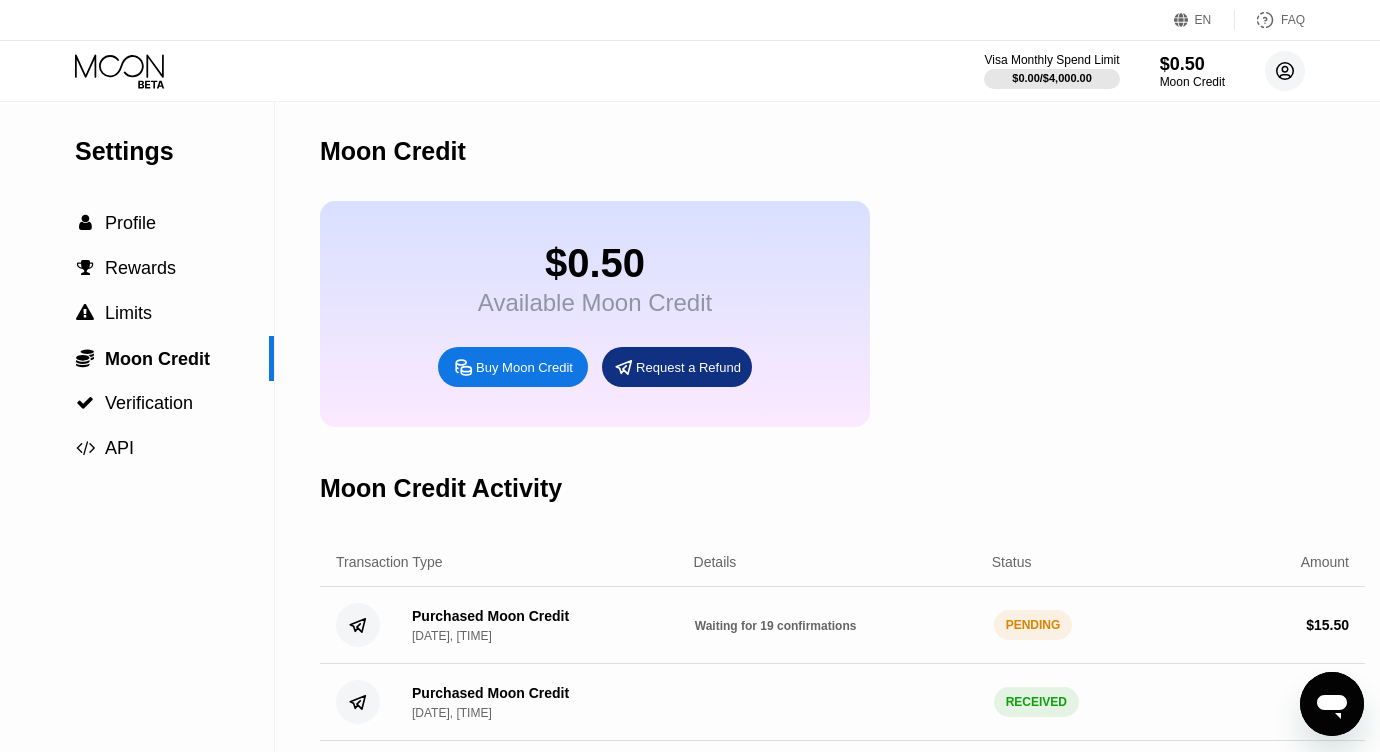 click 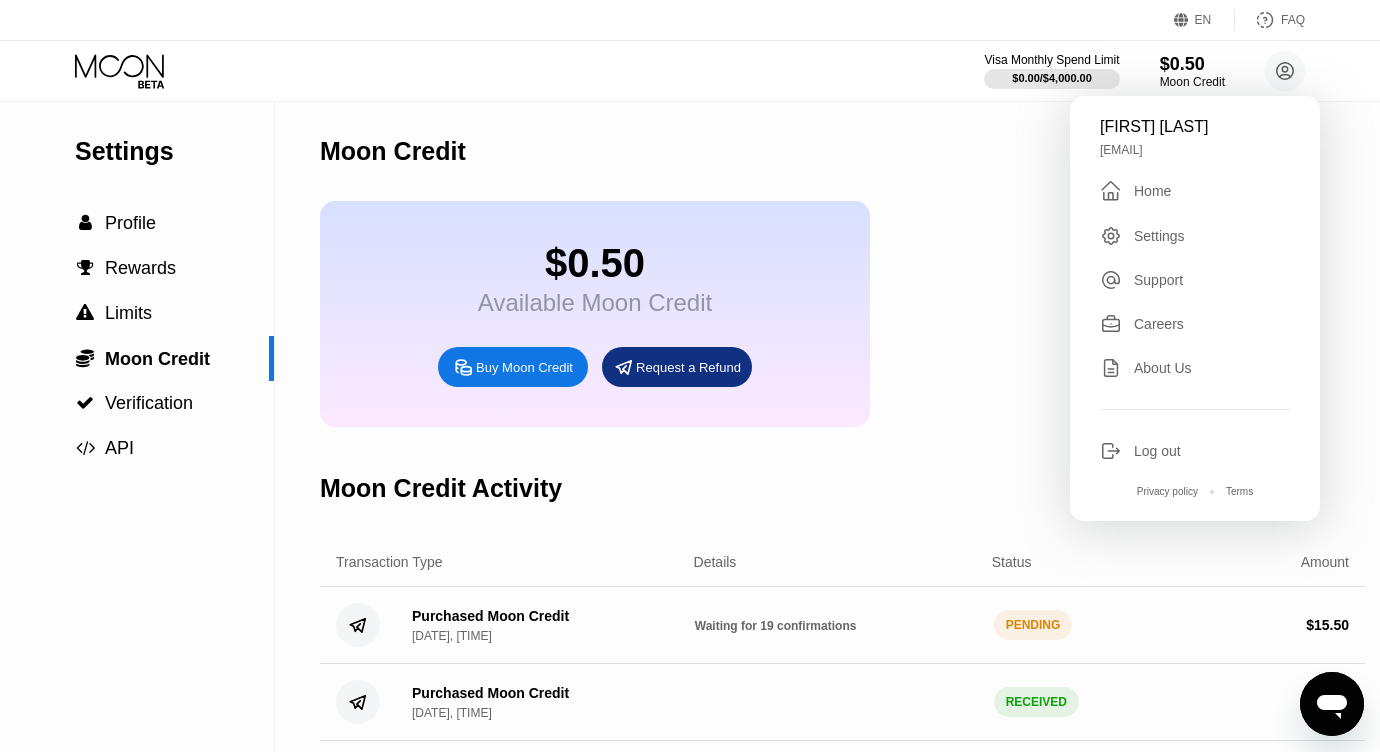 click on "Home" at bounding box center [1152, 191] 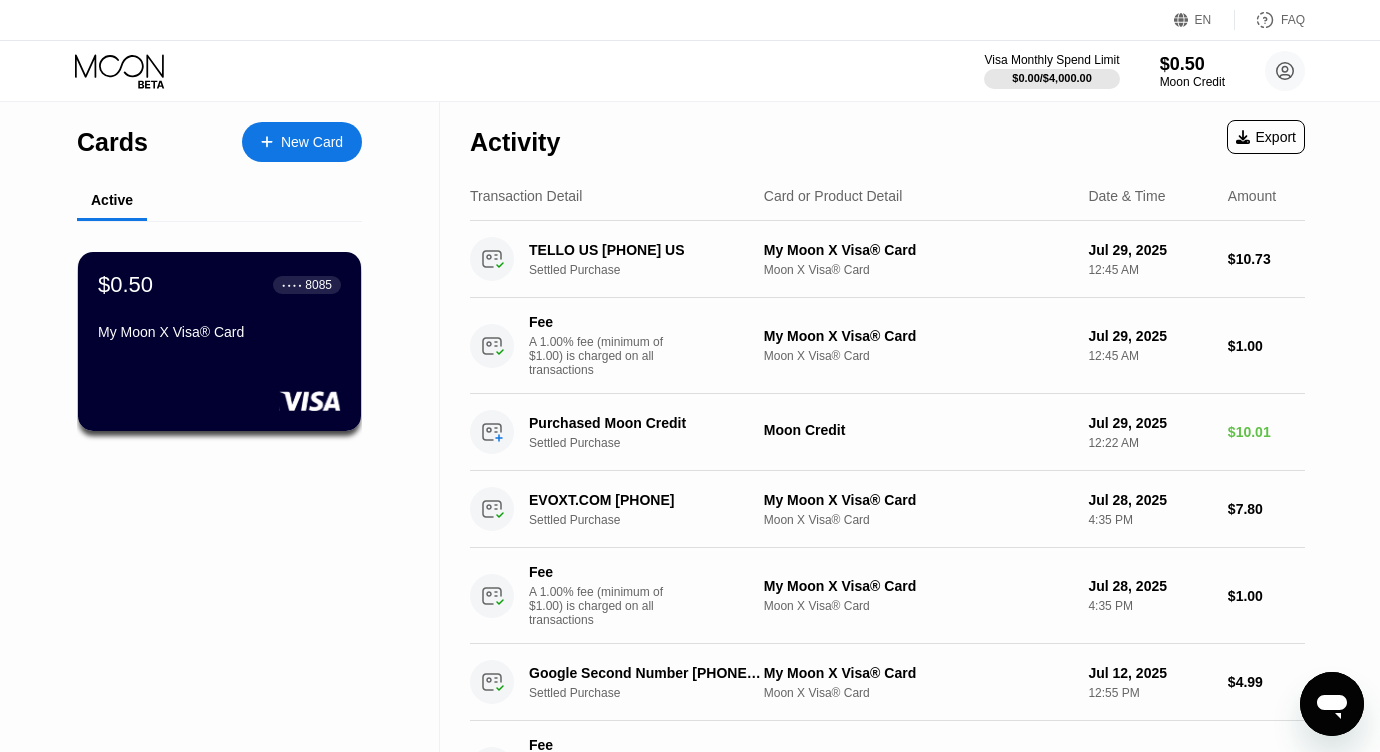 click on "Cards    New Card Active $0.50 ● ● ● ● 8085 My Moon X Visa® Card" at bounding box center [220, 498] 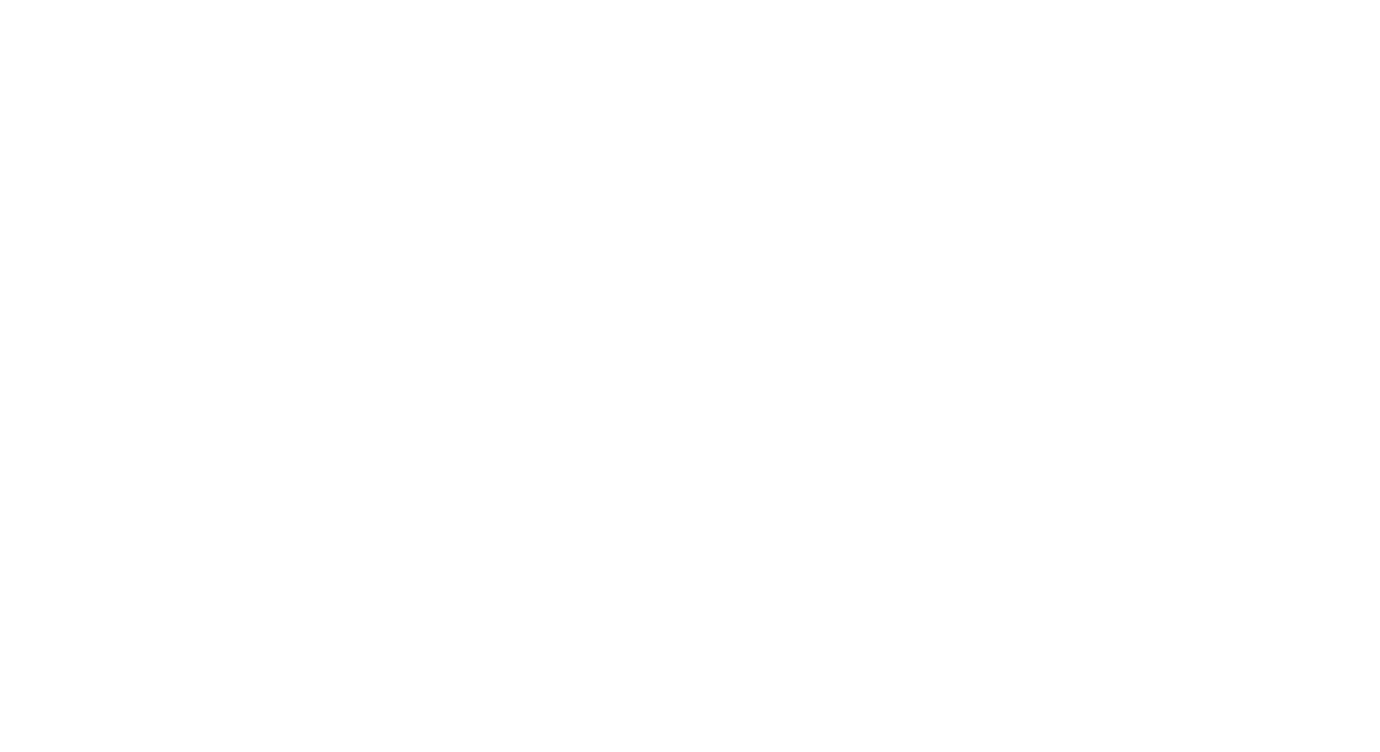 scroll, scrollTop: 0, scrollLeft: 0, axis: both 